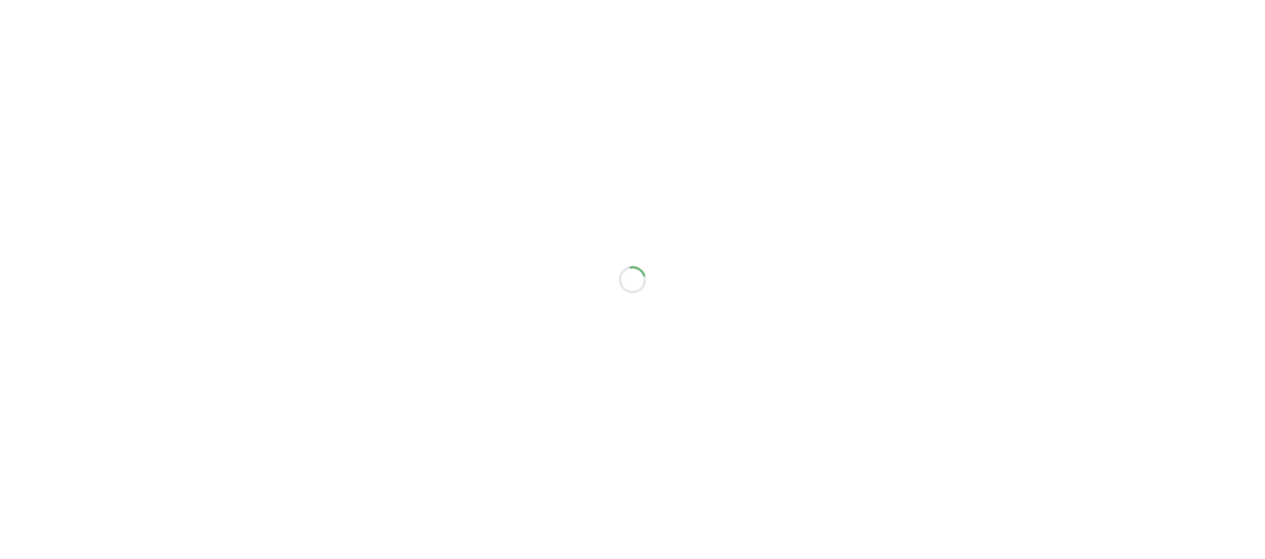 scroll, scrollTop: 0, scrollLeft: 0, axis: both 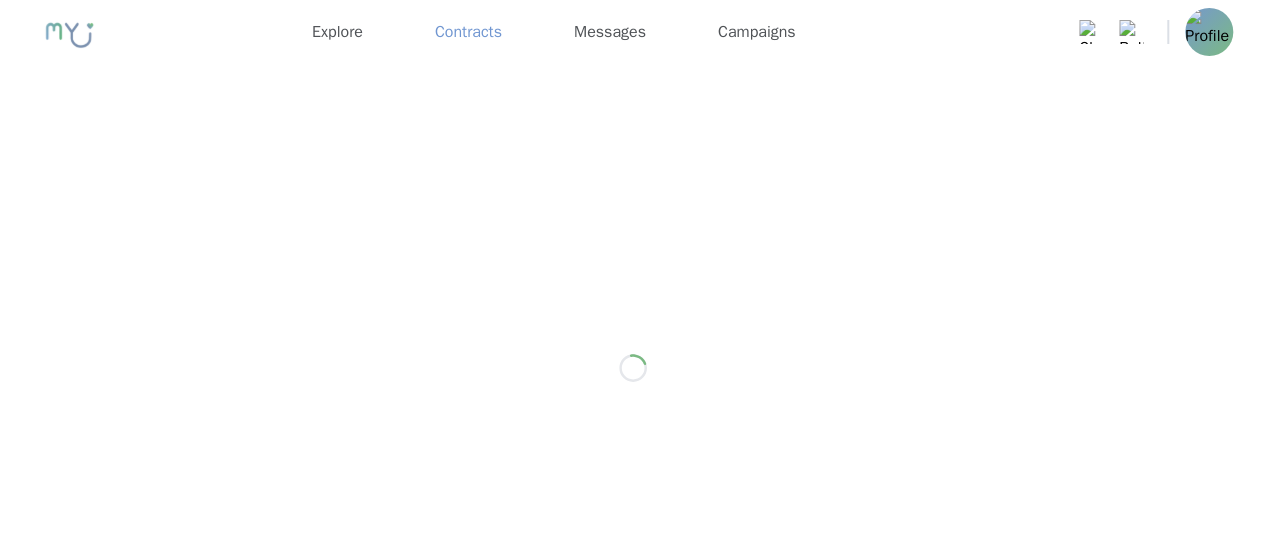 click on "Contracts" at bounding box center [468, 32] 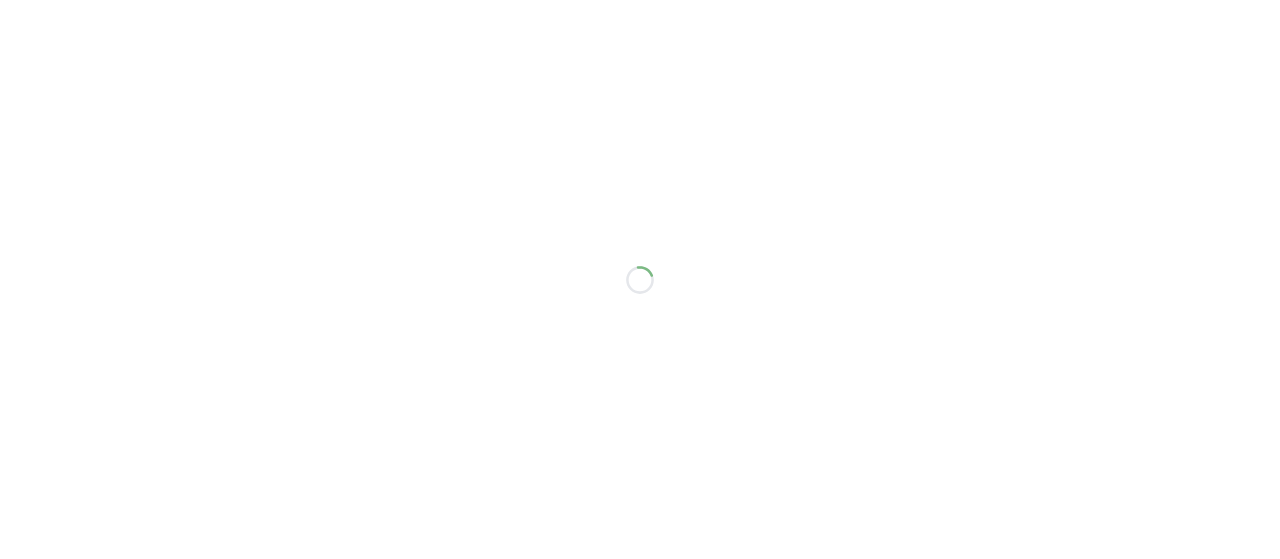 scroll, scrollTop: 0, scrollLeft: 0, axis: both 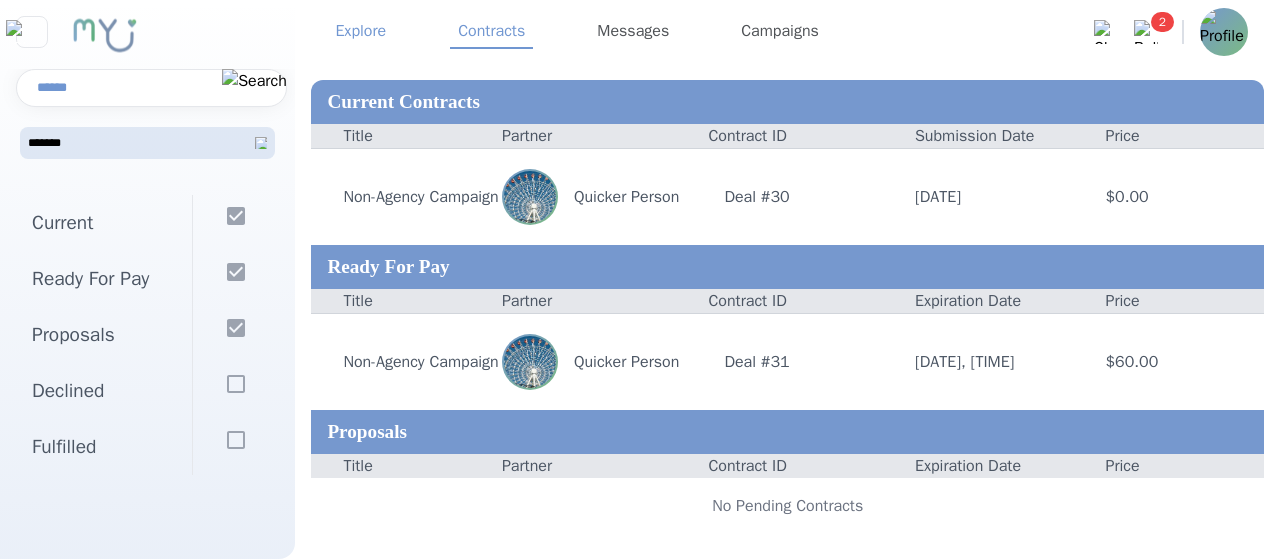 click on "Explore" at bounding box center [360, 32] 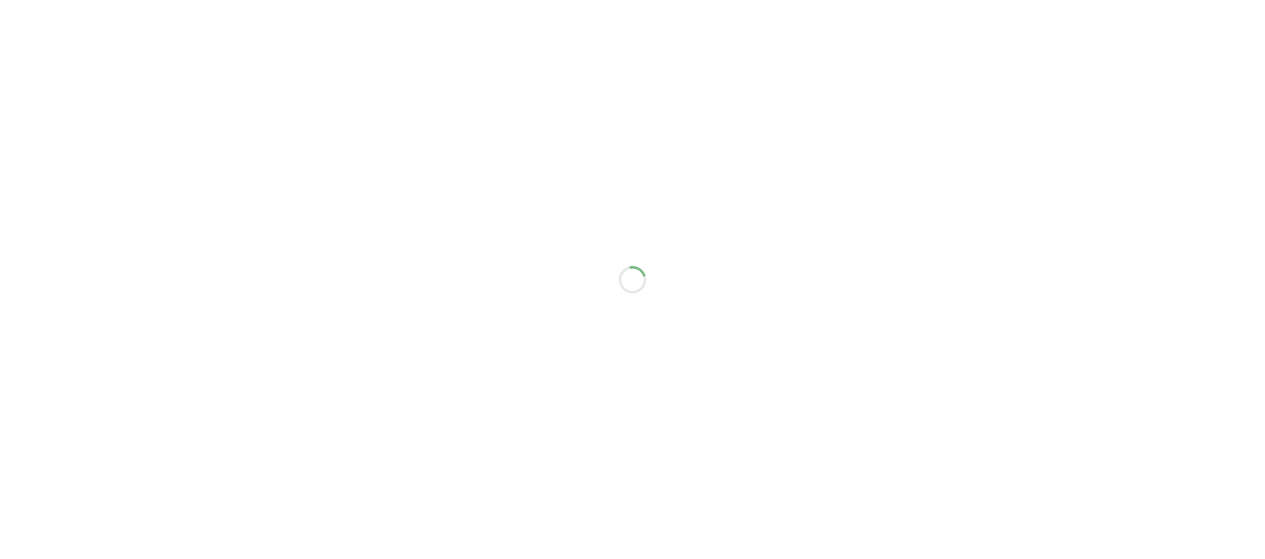 scroll, scrollTop: 0, scrollLeft: 0, axis: both 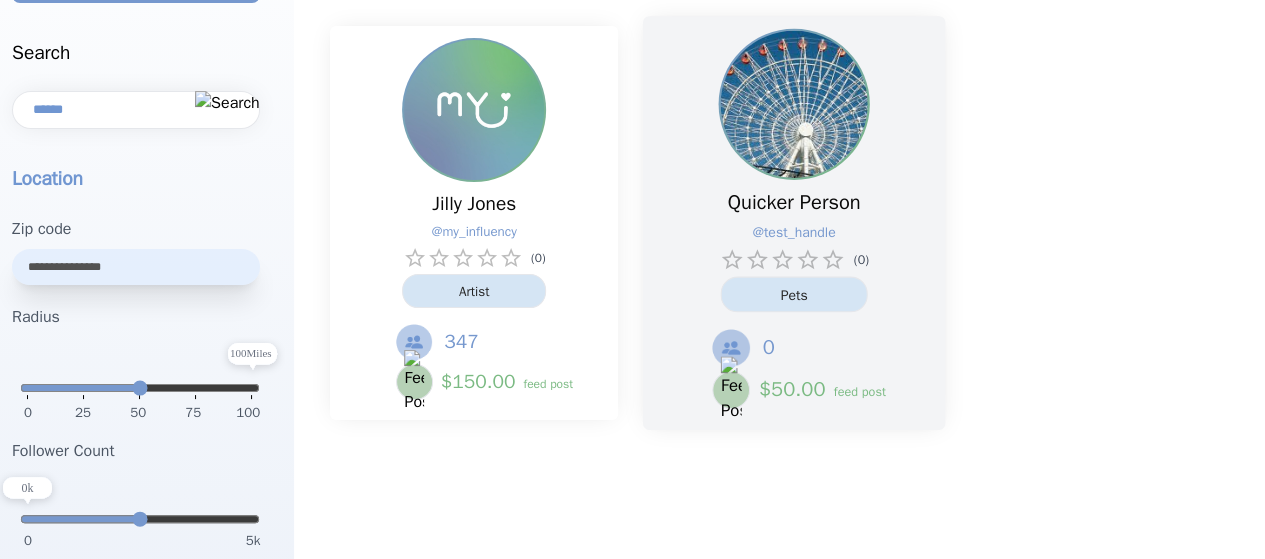 click at bounding box center [794, 104] 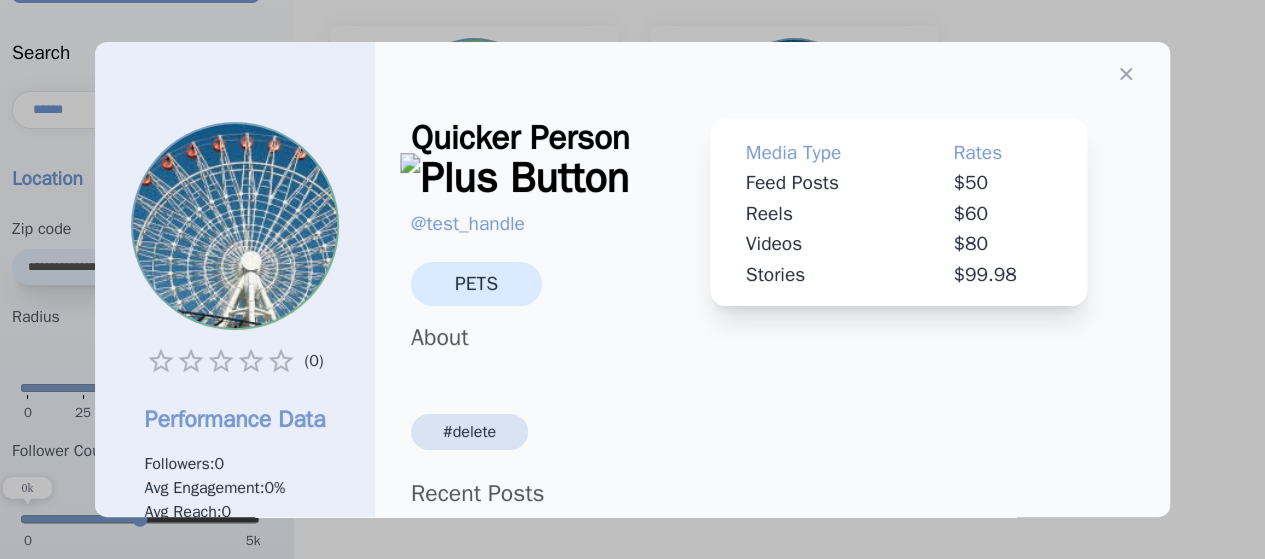 scroll, scrollTop: 390, scrollLeft: 0, axis: vertical 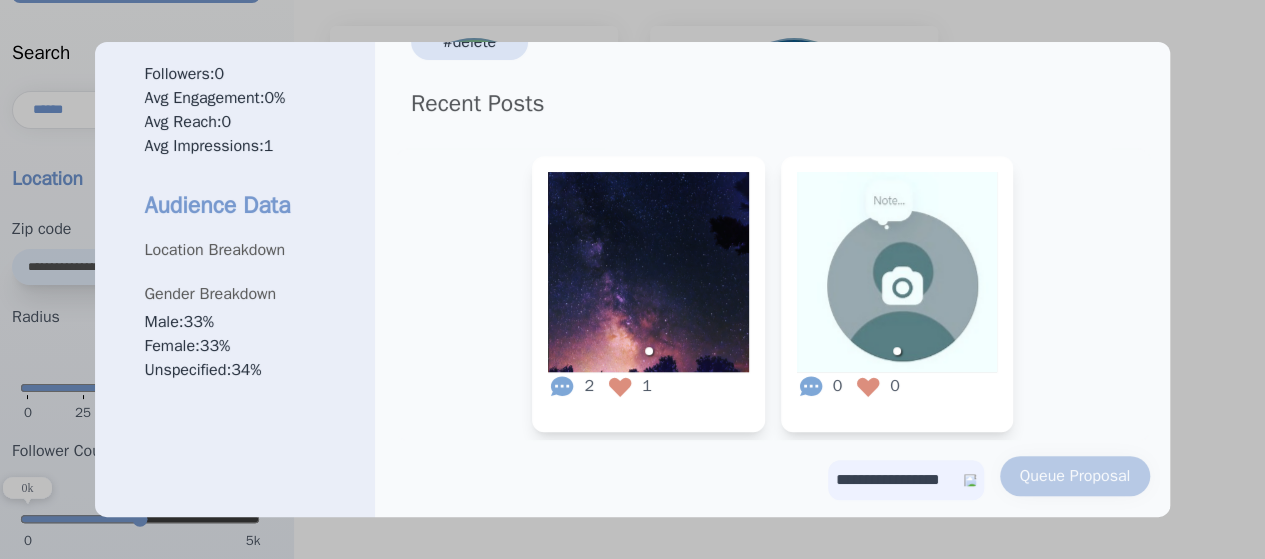 click at bounding box center [897, 272] 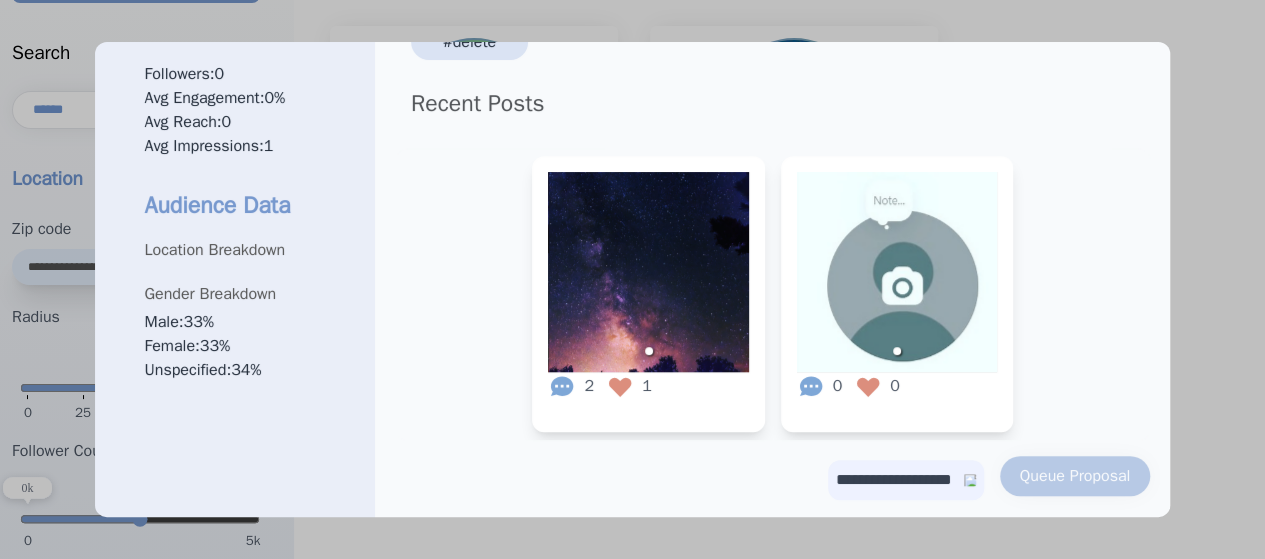 click on "**********" at bounding box center (906, 480) 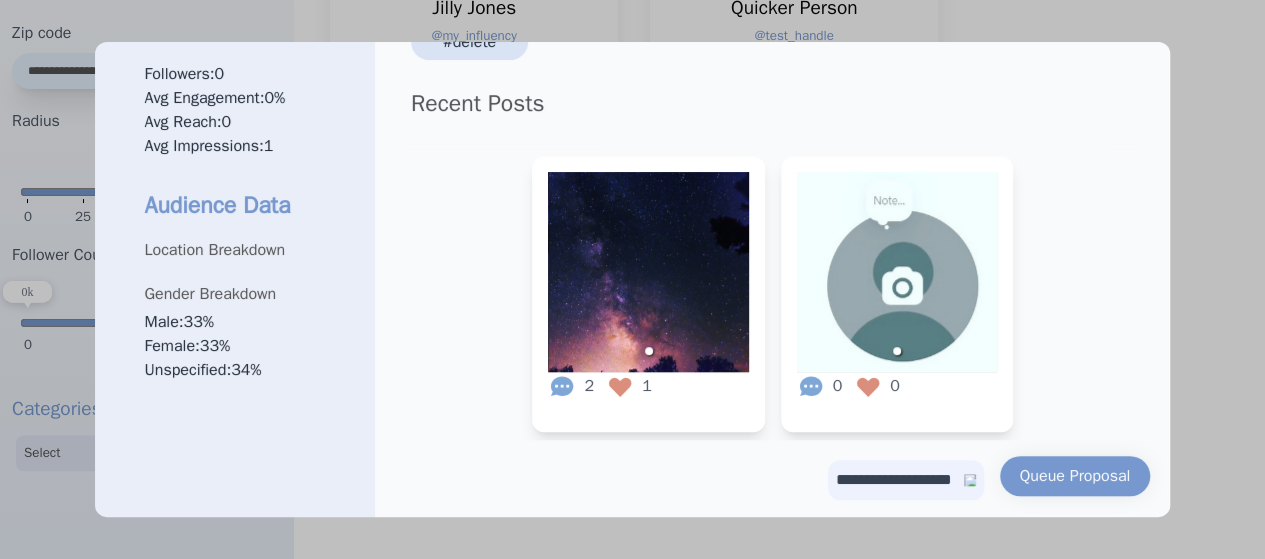 scroll, scrollTop: 393, scrollLeft: 0, axis: vertical 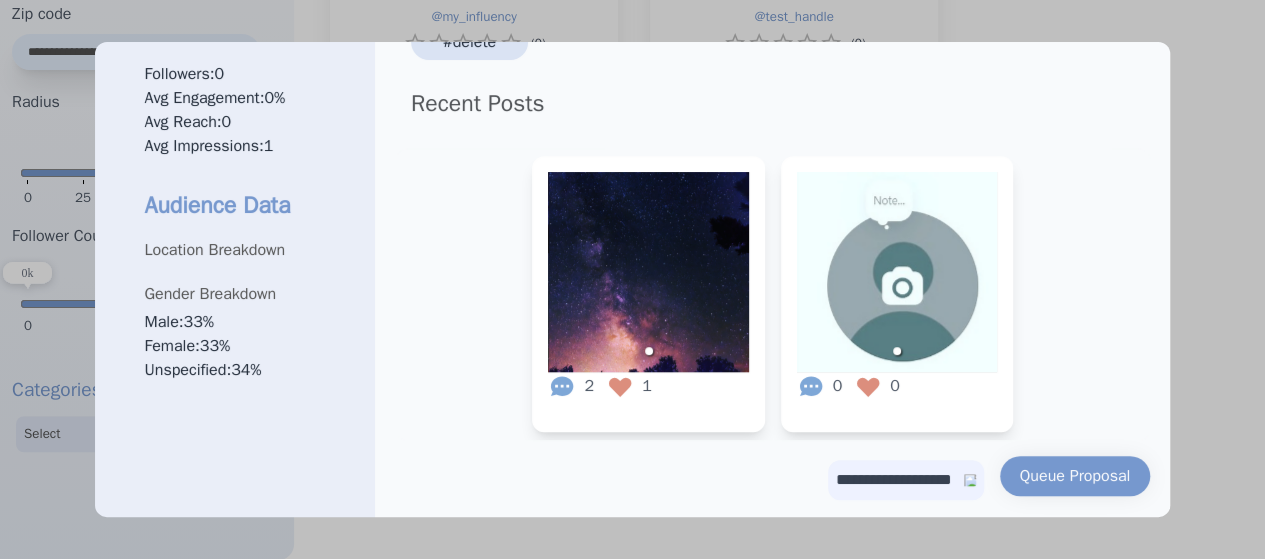 click on "**********" at bounding box center [906, 480] 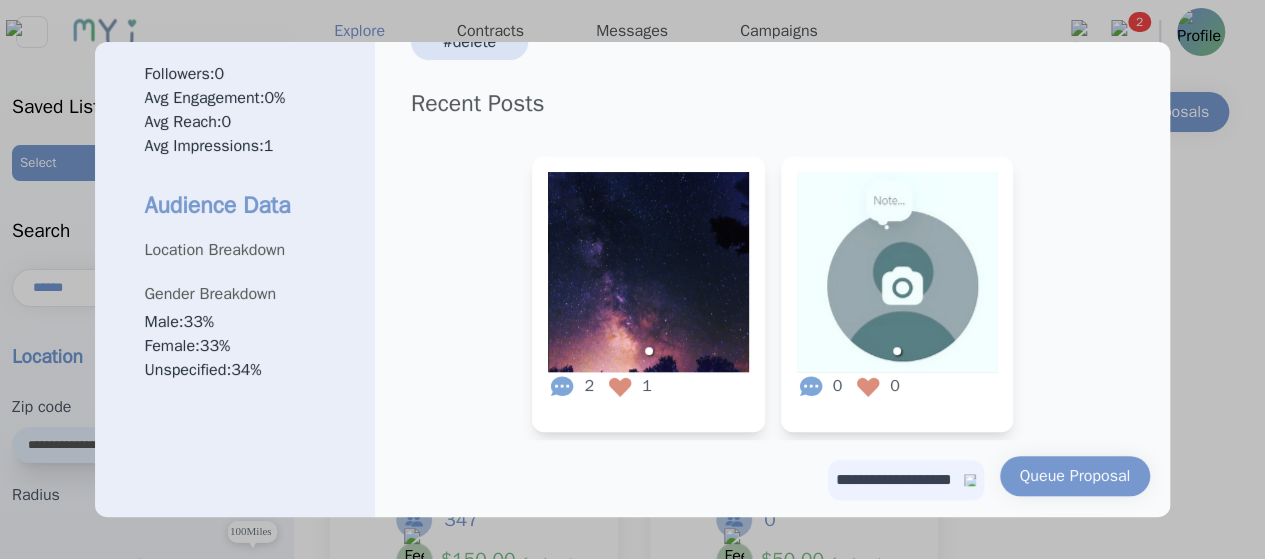 click at bounding box center [632, 279] 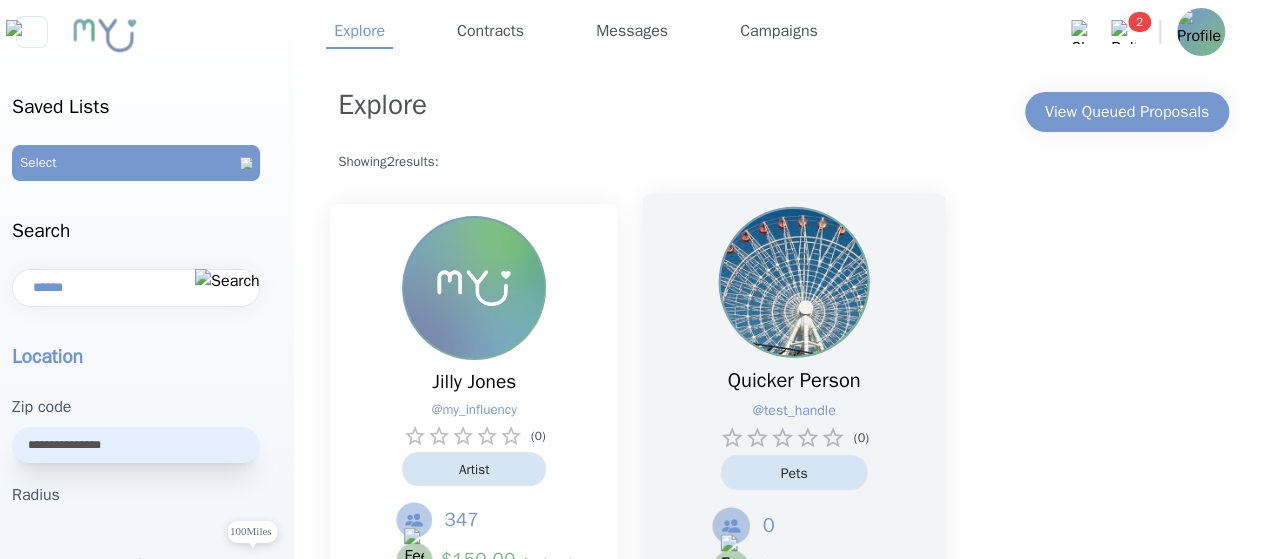 click at bounding box center (794, 282) 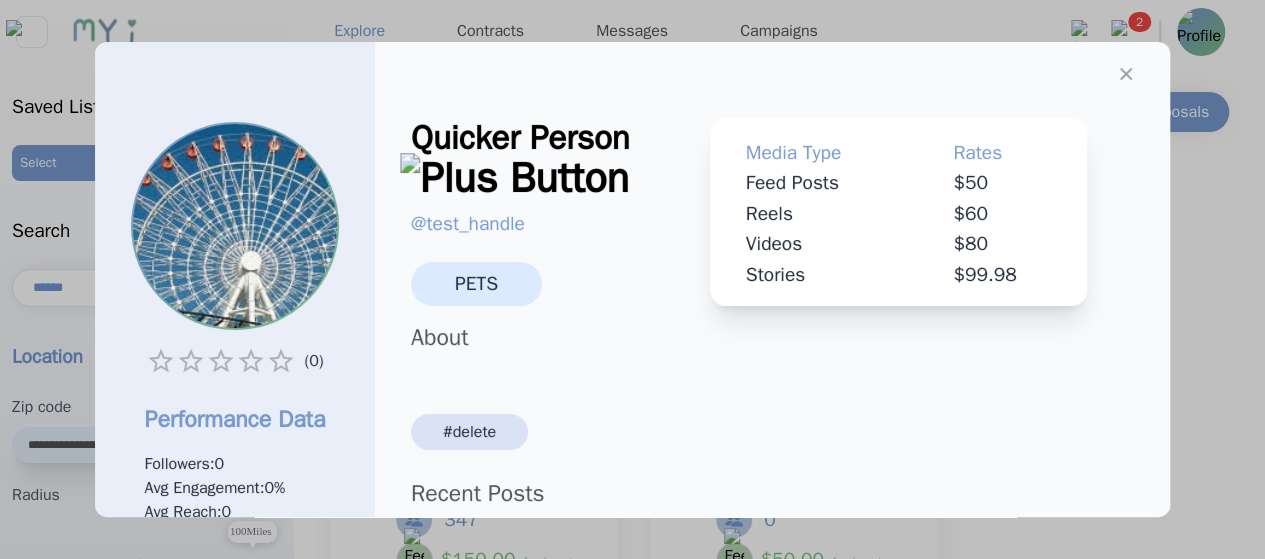 scroll, scrollTop: 390, scrollLeft: 0, axis: vertical 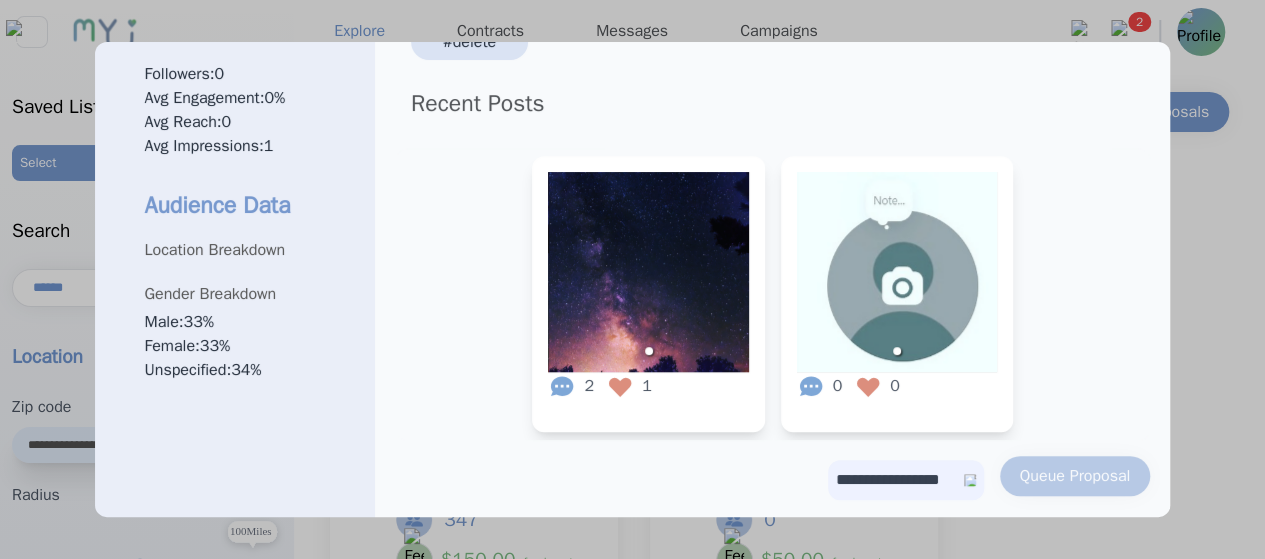 click on "**********" at bounding box center [906, 480] 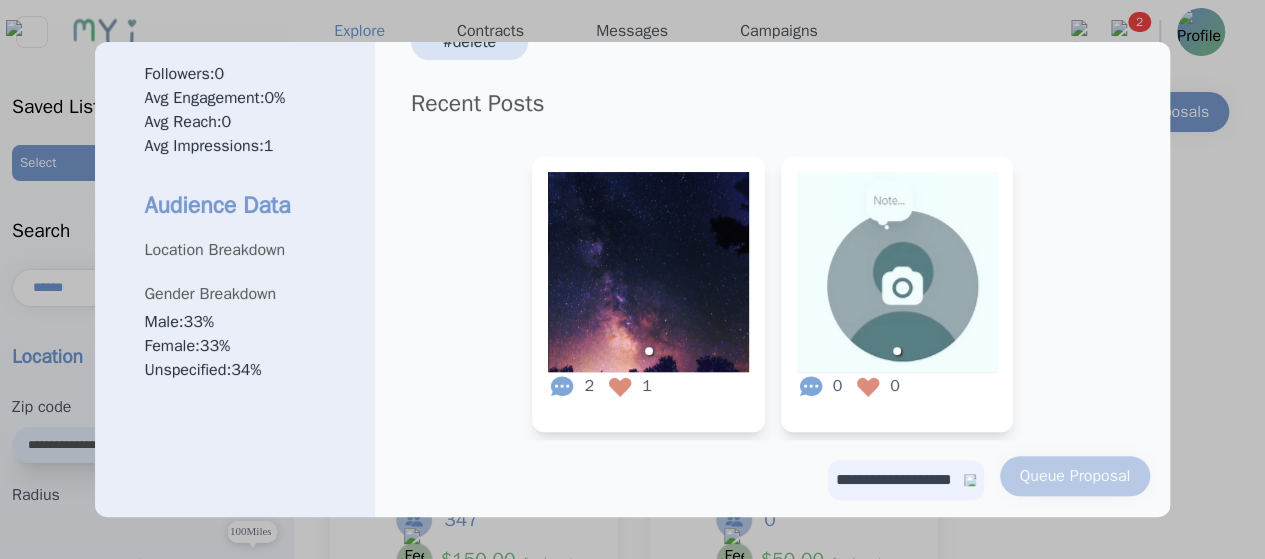 click on "**********" at bounding box center (906, 480) 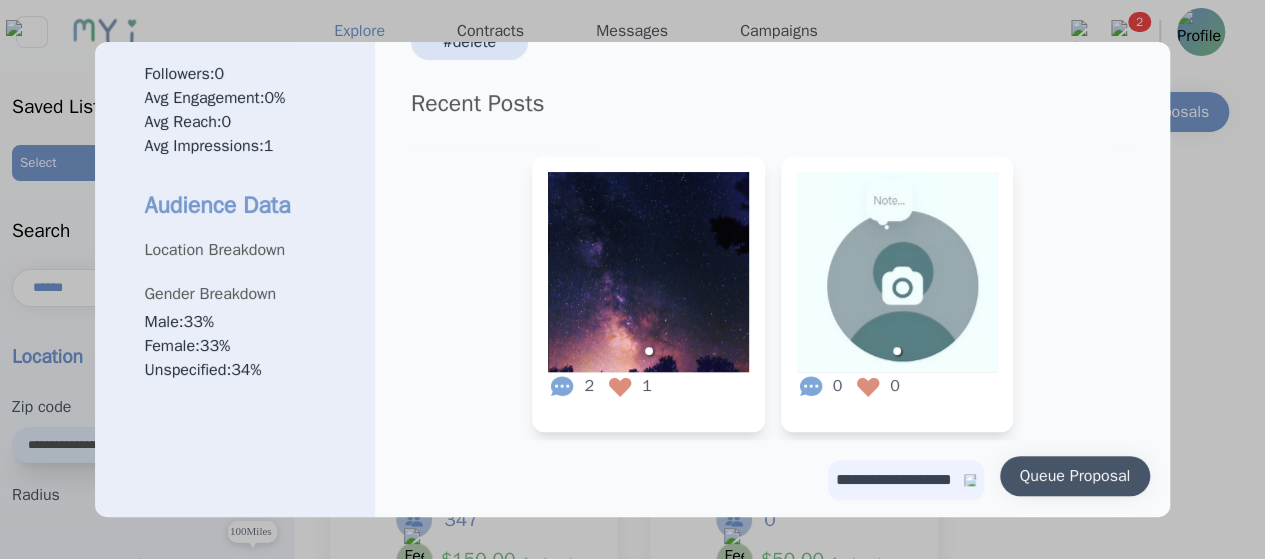 click on "Queue Proposal" at bounding box center (1075, 476) 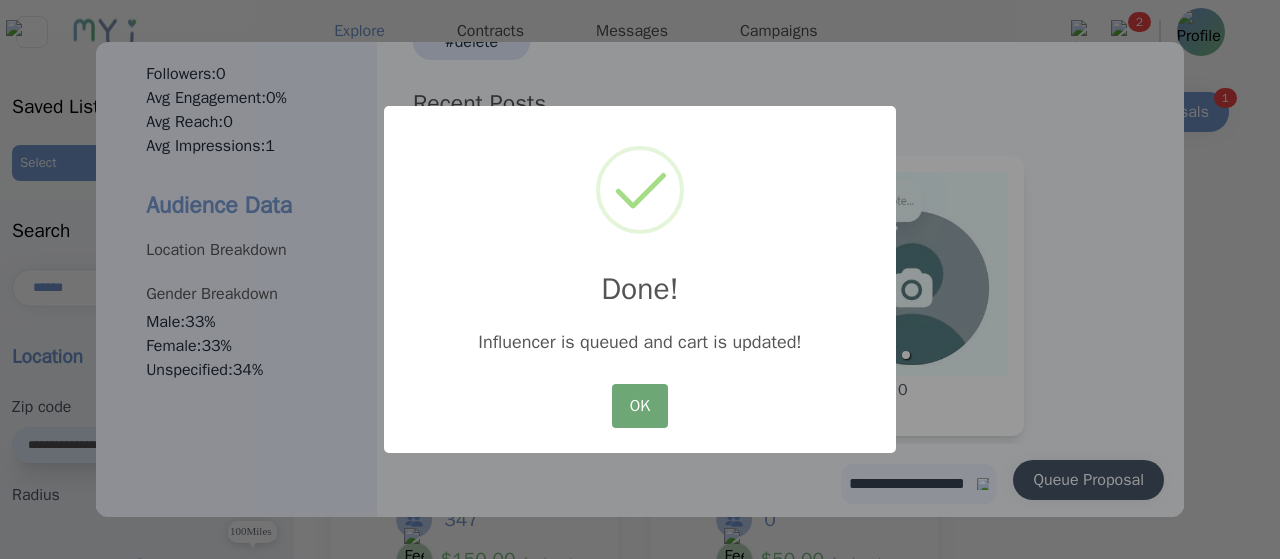 click on "OK" at bounding box center [640, 406] 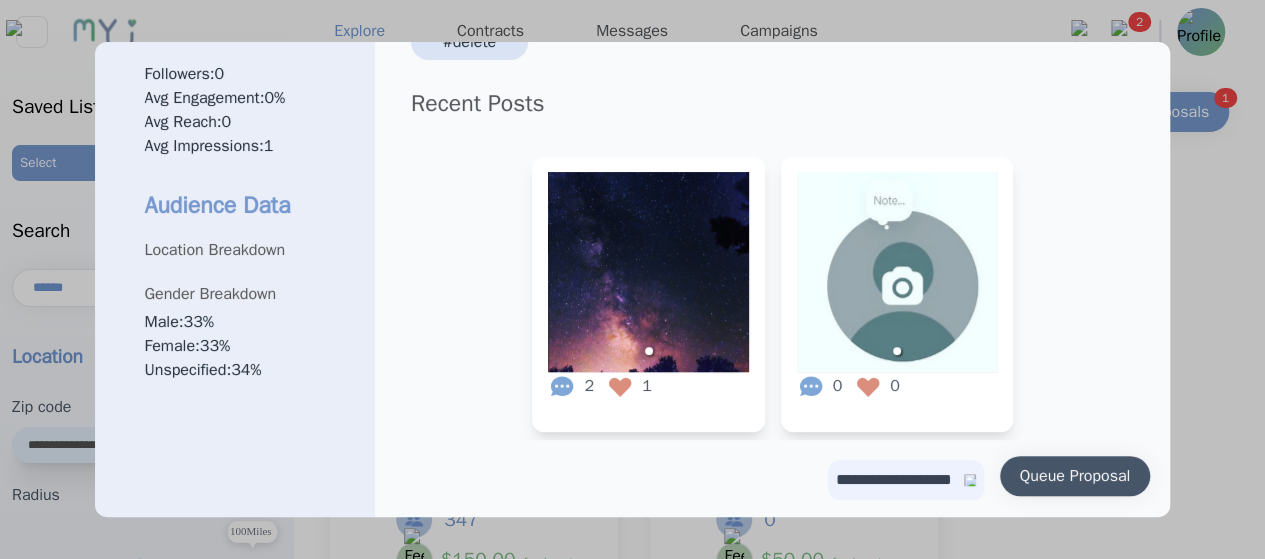 click at bounding box center [632, 279] 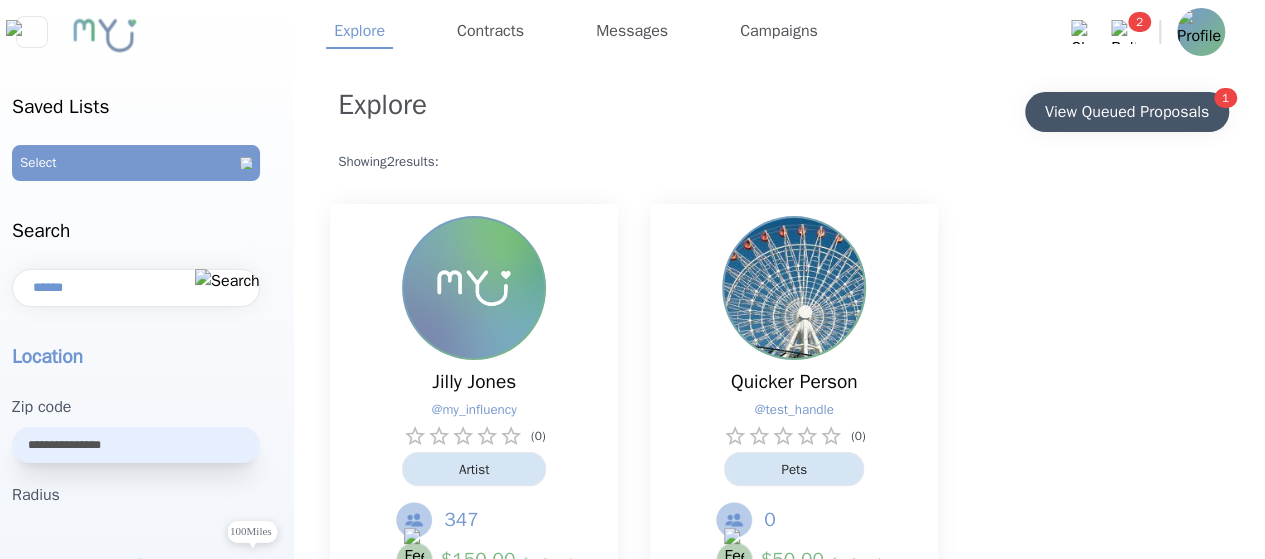click on "View Queued Proposals" at bounding box center [1127, 112] 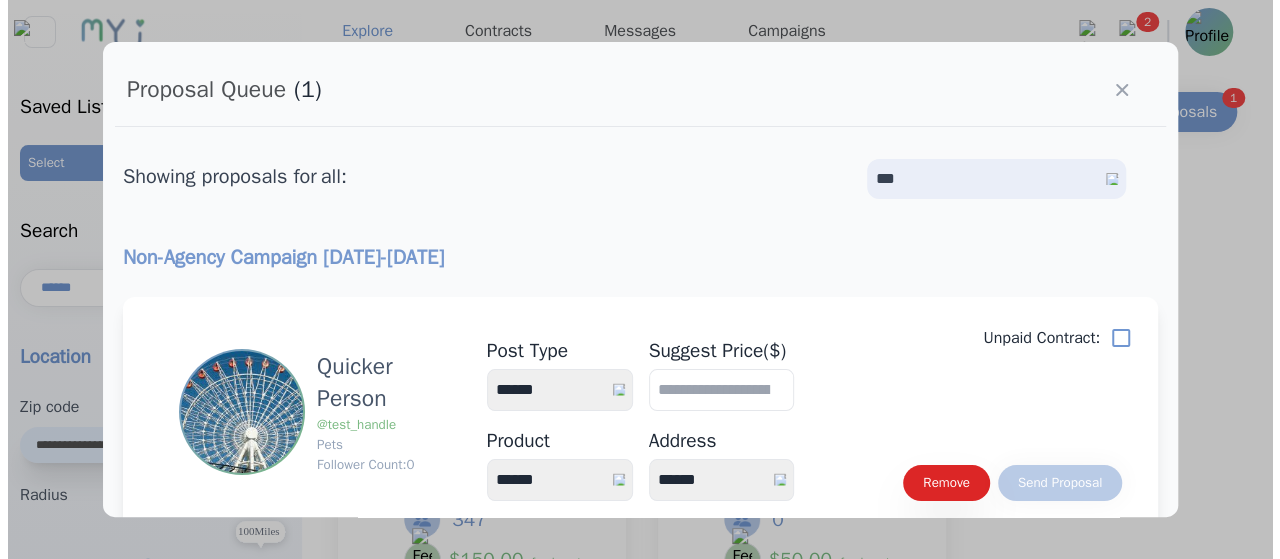 scroll, scrollTop: 134, scrollLeft: 0, axis: vertical 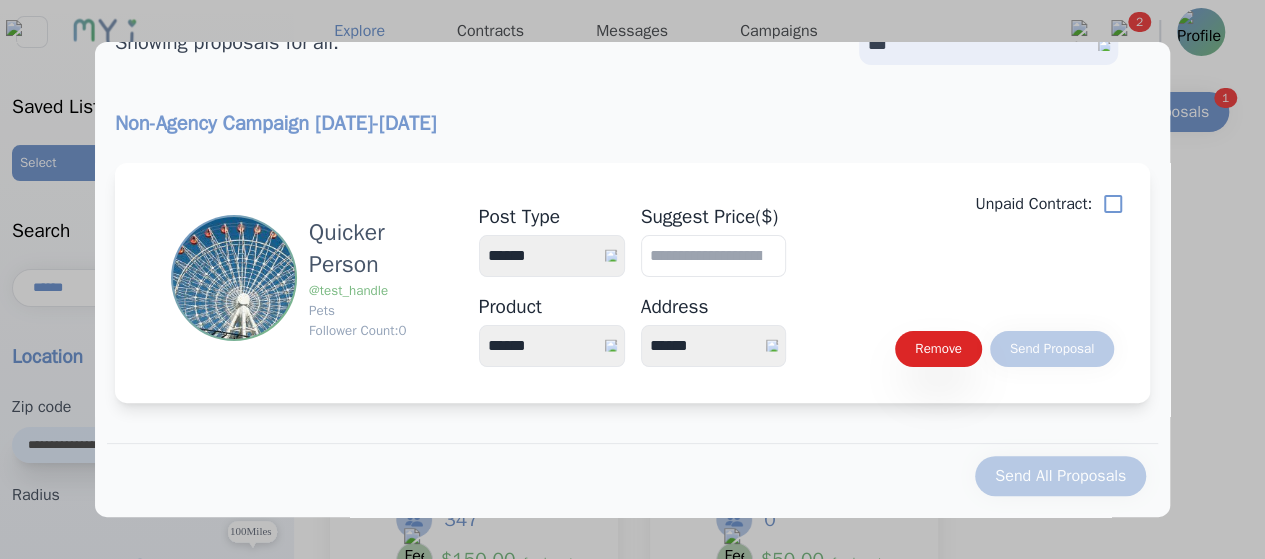 click on "**********" at bounding box center [552, 256] 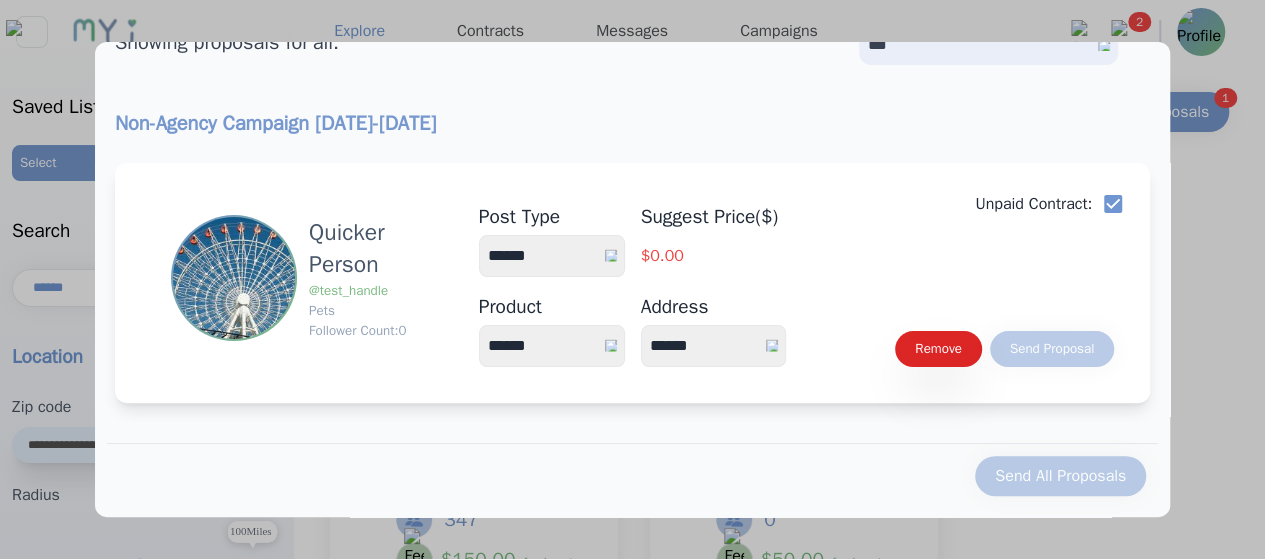 click on "**********" at bounding box center (552, 256) 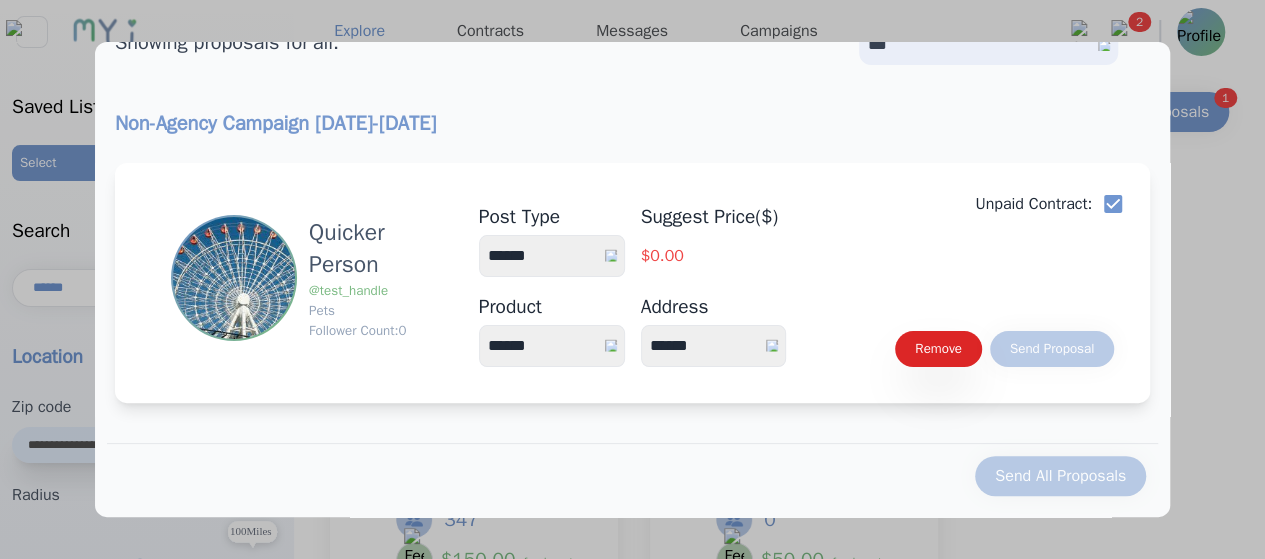 select on "*" 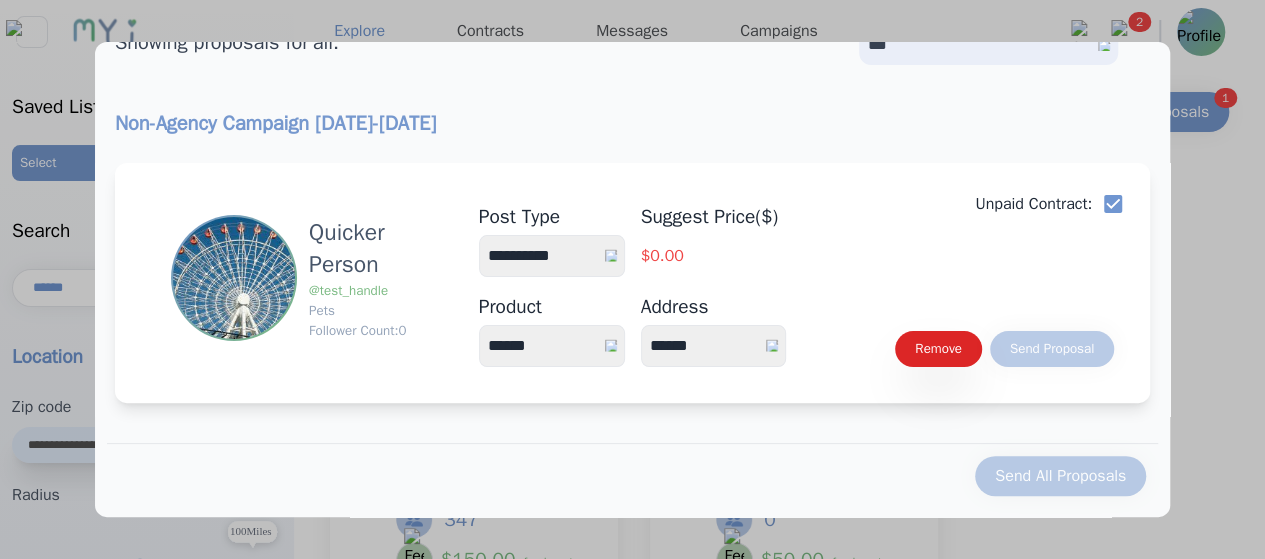 click on "**********" at bounding box center [552, 256] 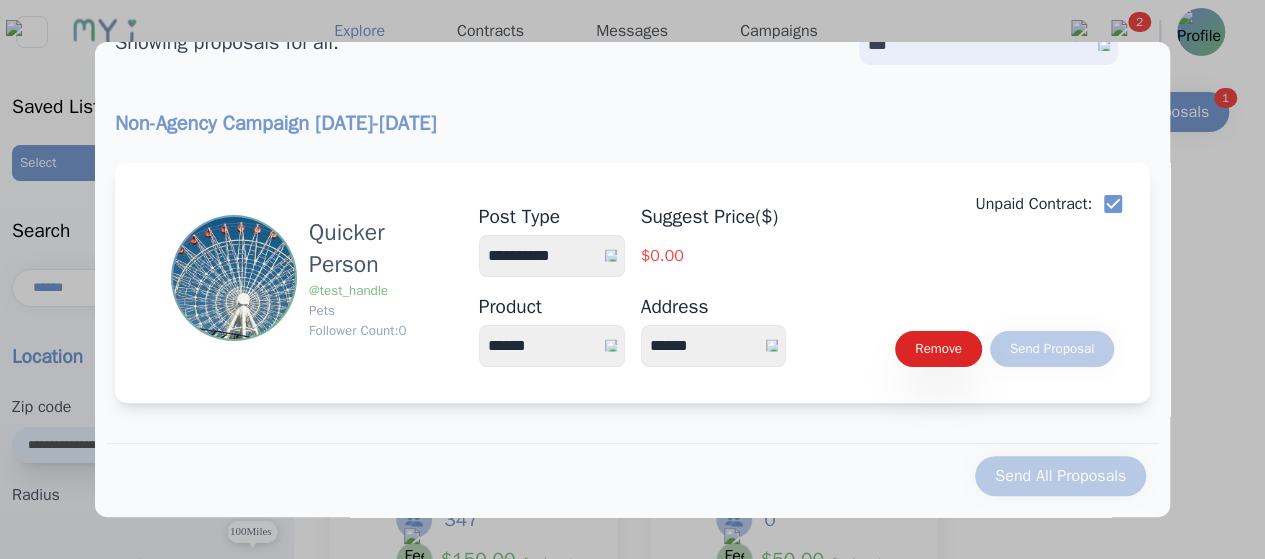 click on "****** ********" at bounding box center [552, 346] 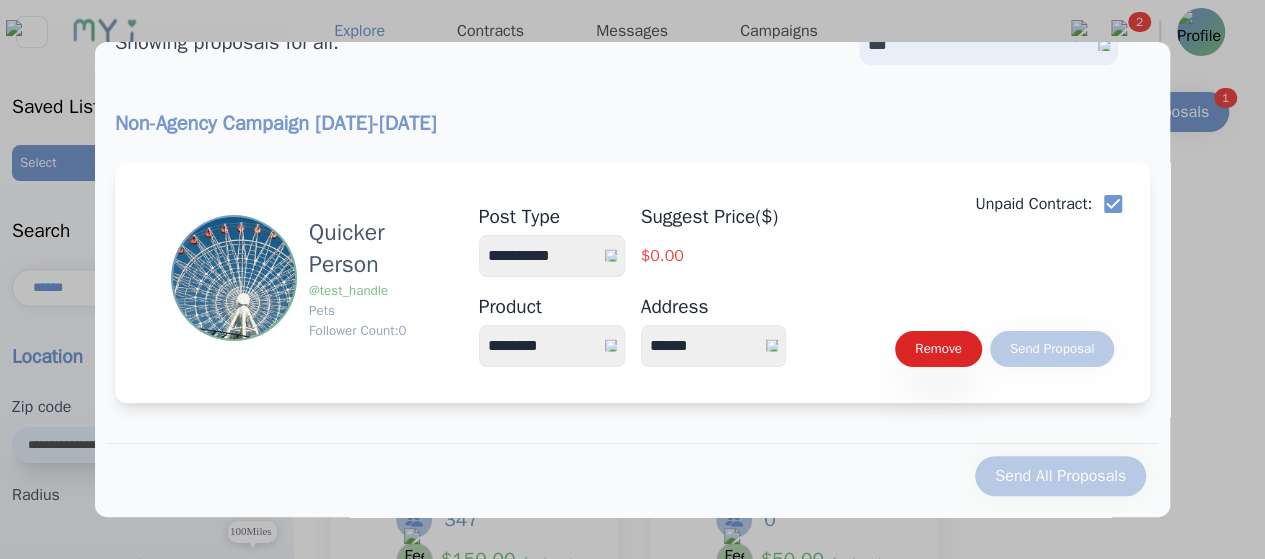 click on "****** ********" at bounding box center (552, 346) 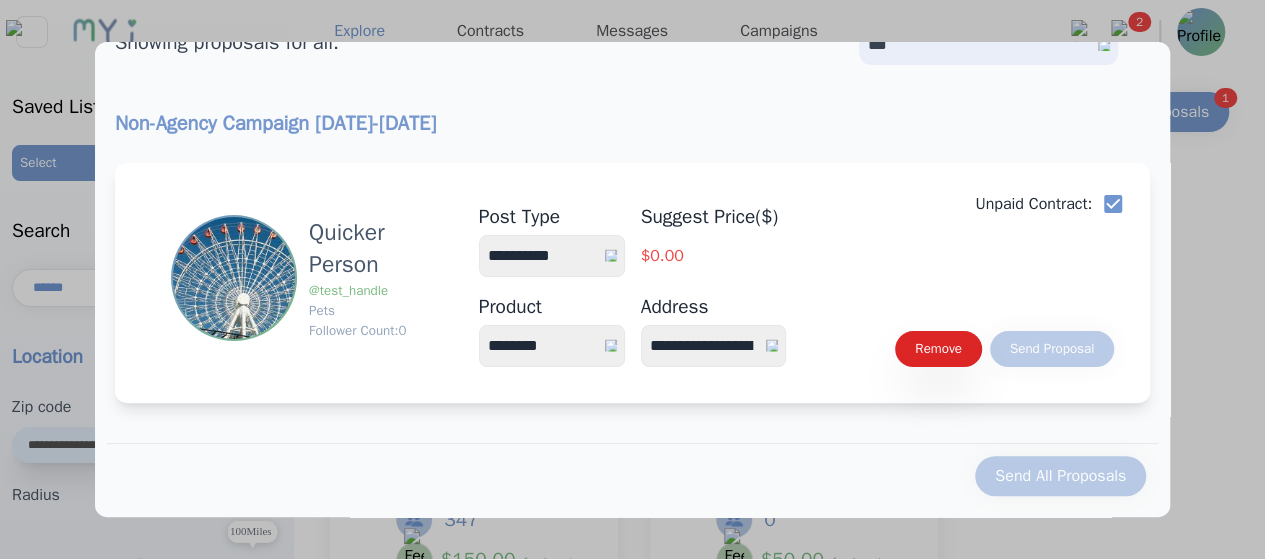 click on "**********" at bounding box center [714, 346] 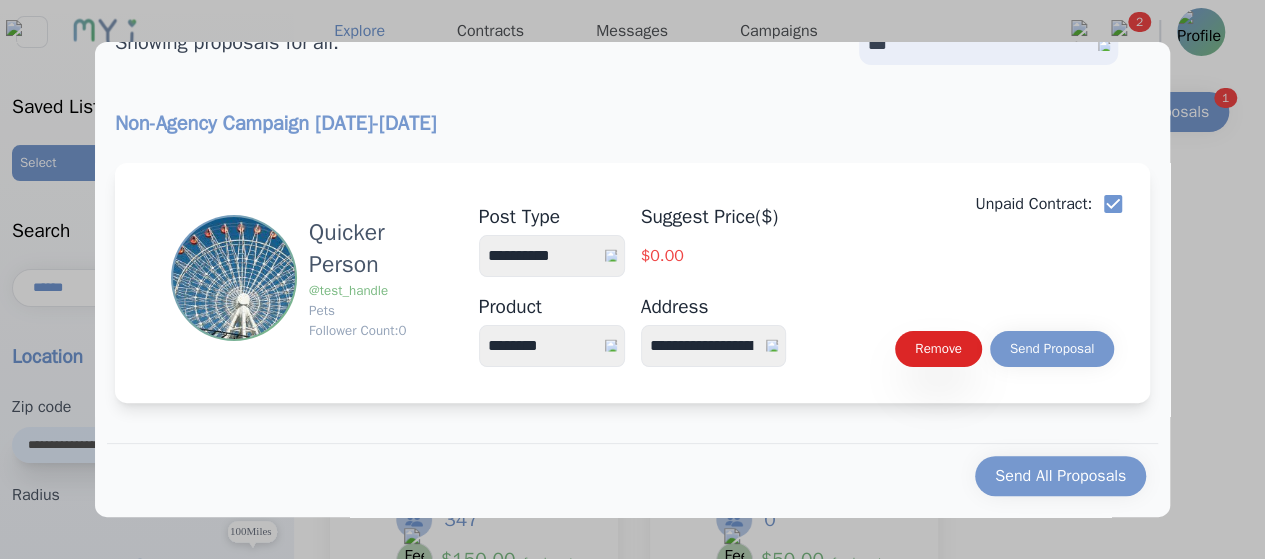 click on "Send All Proposals" at bounding box center [632, 476] 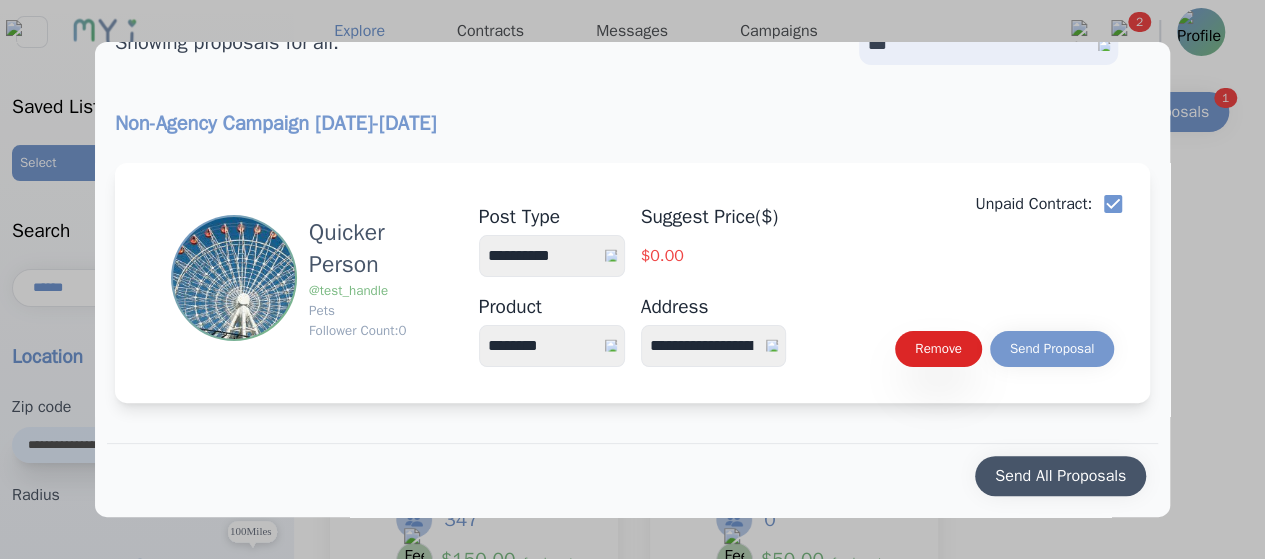 click on "Send All Proposals" at bounding box center [1060, 476] 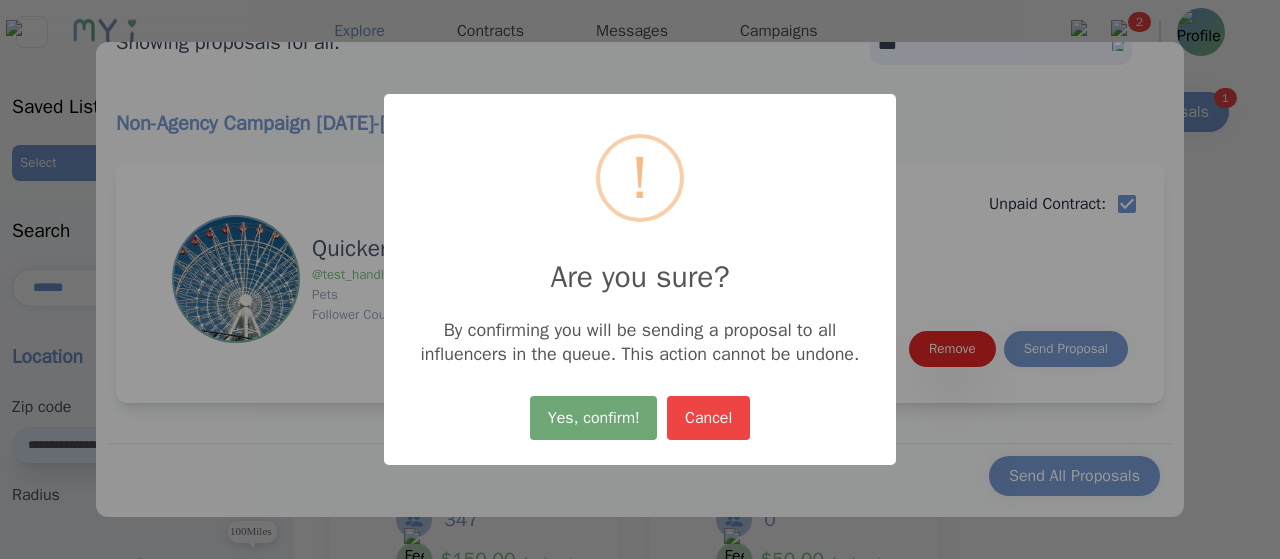 click on "Yes, confirm!" at bounding box center [593, 418] 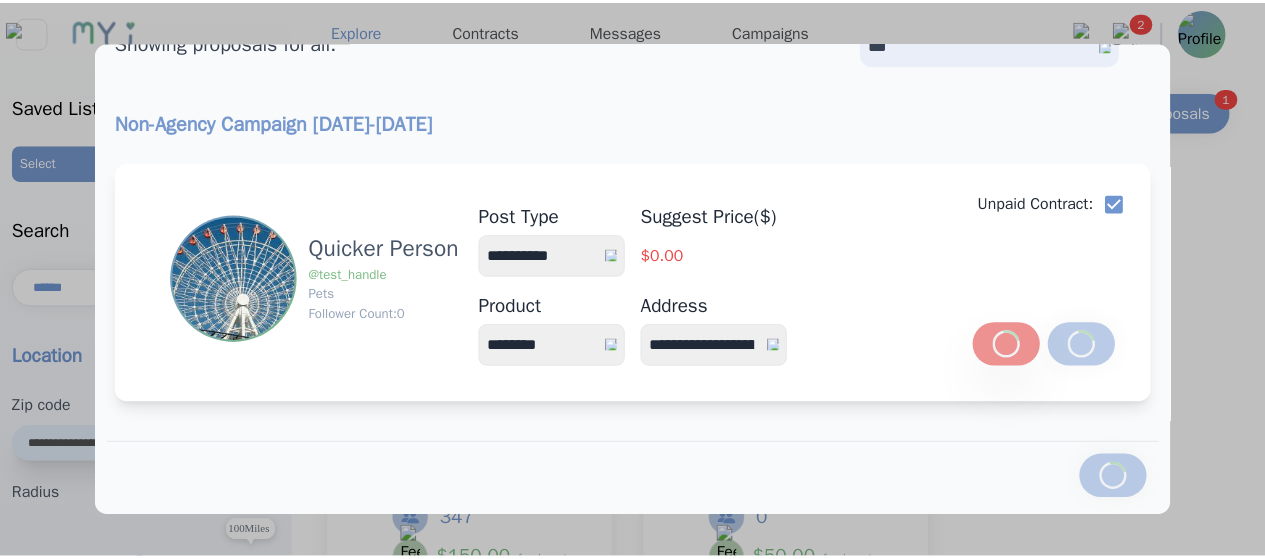 scroll, scrollTop: 0, scrollLeft: 0, axis: both 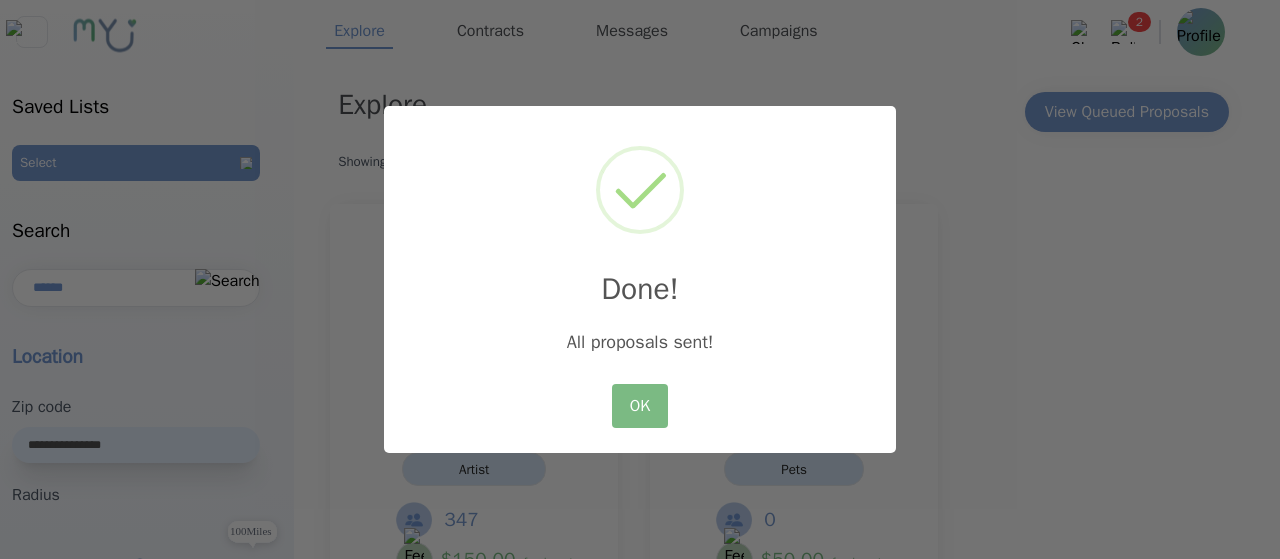 click on "OK" at bounding box center (640, 406) 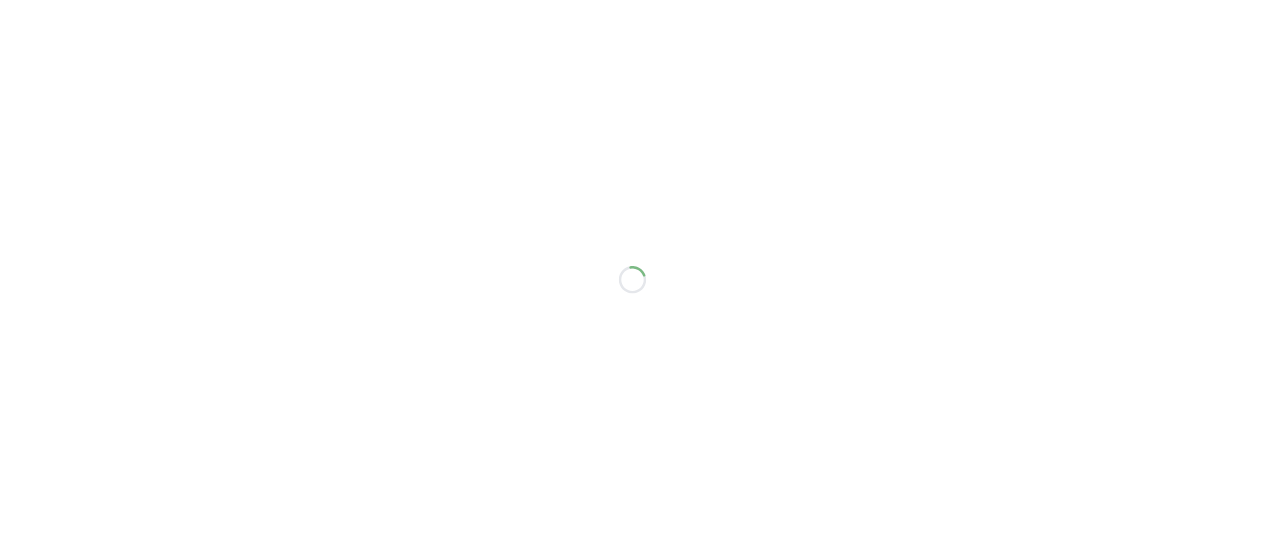 scroll, scrollTop: 0, scrollLeft: 0, axis: both 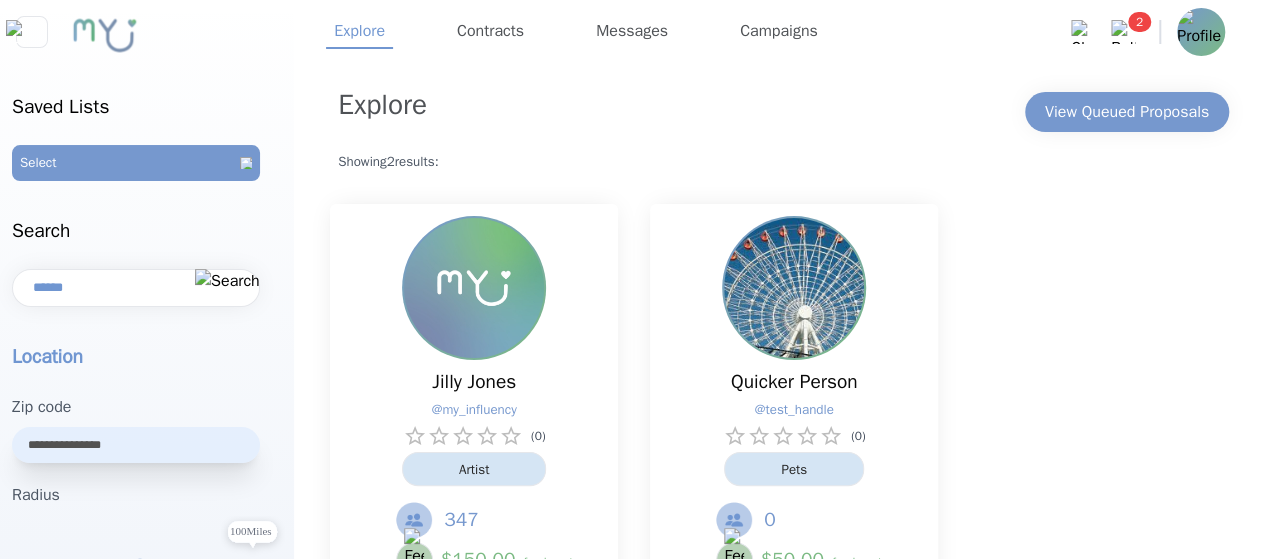 click at bounding box center (794, 288) 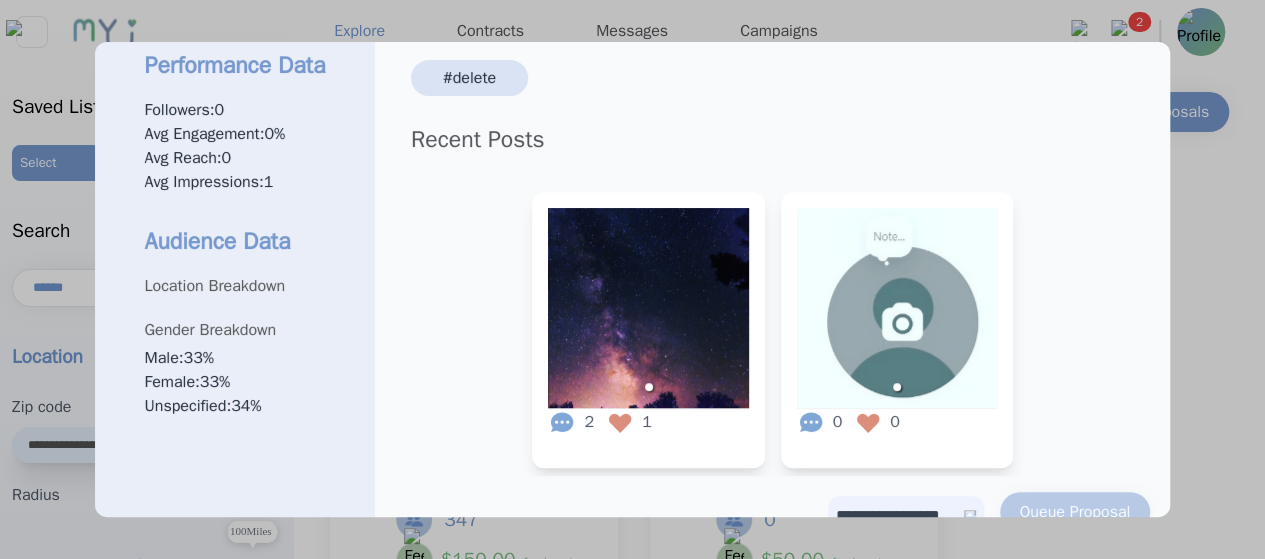 scroll, scrollTop: 390, scrollLeft: 0, axis: vertical 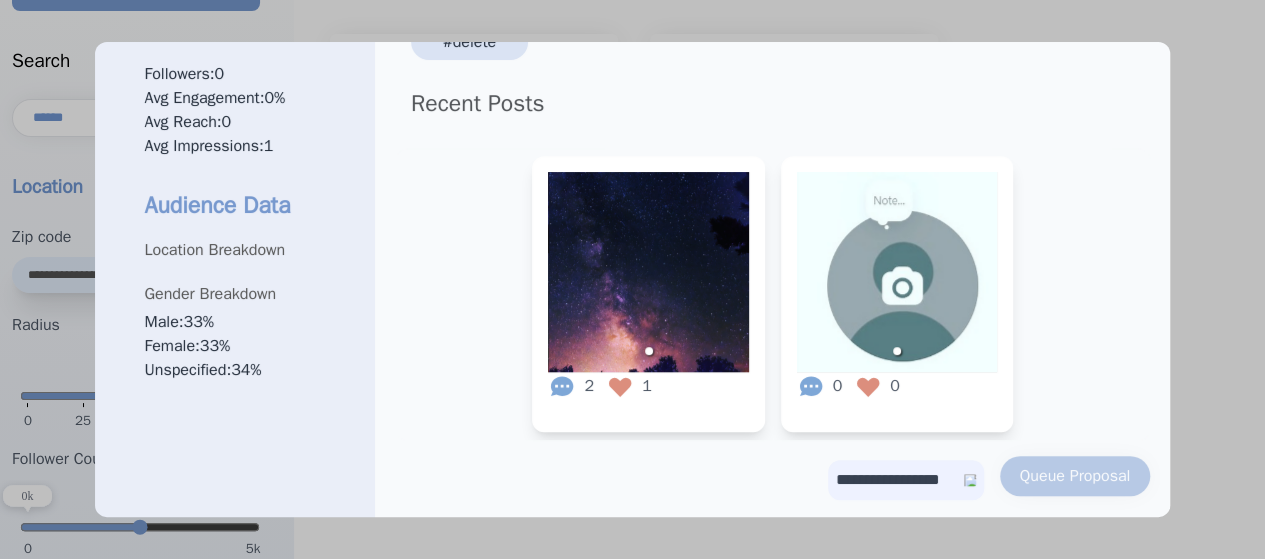 click on "**********" at bounding box center [906, 480] 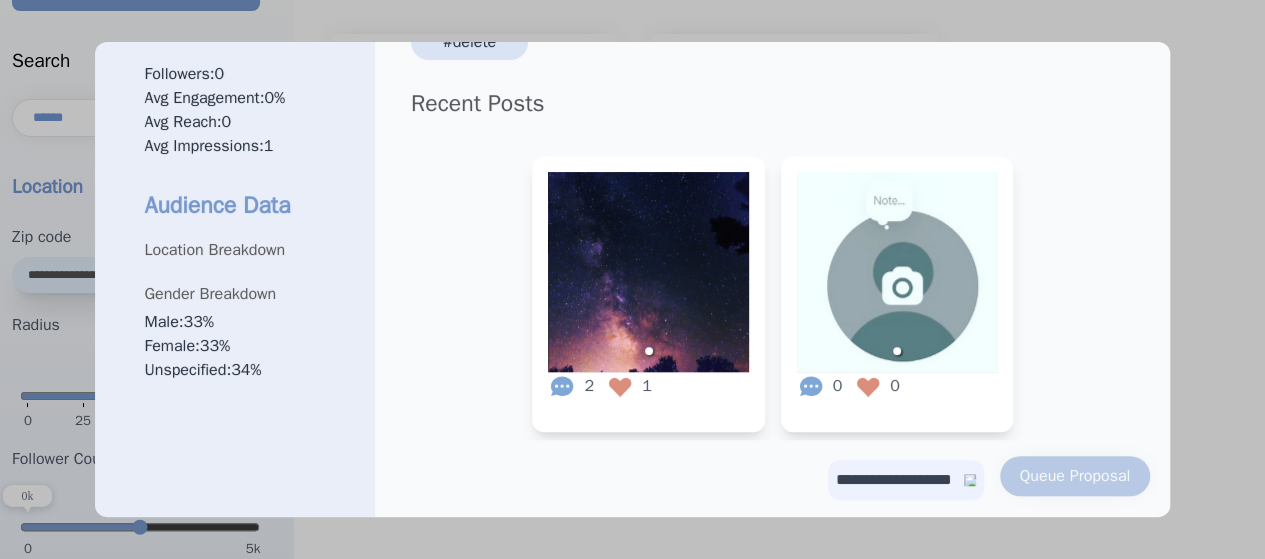 click on "**********" at bounding box center (906, 480) 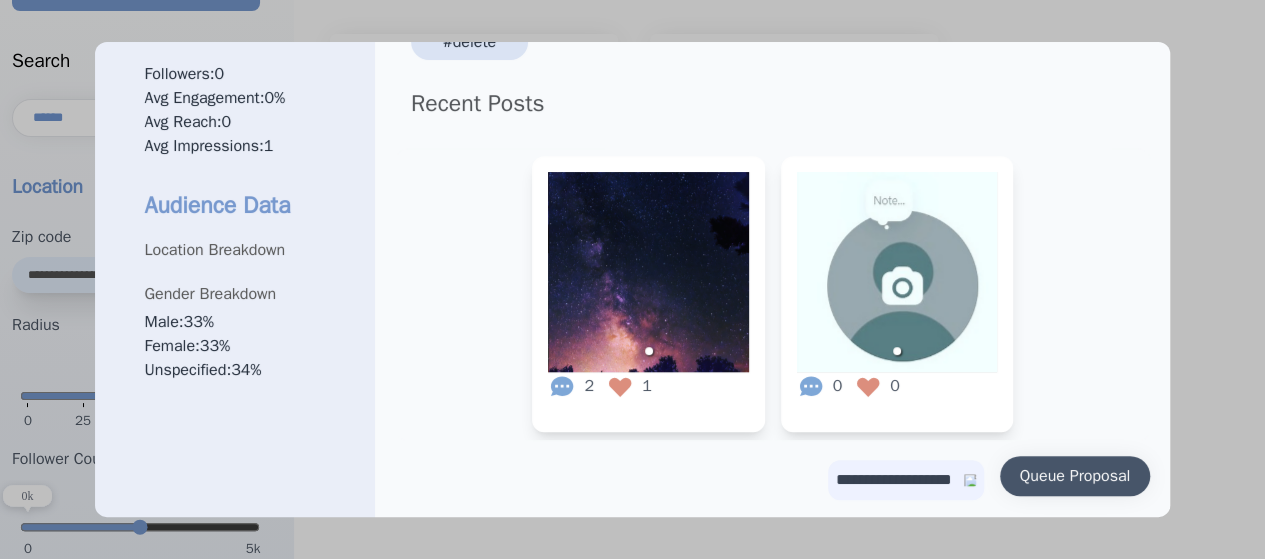 click on "Queue Proposal" at bounding box center (1075, 476) 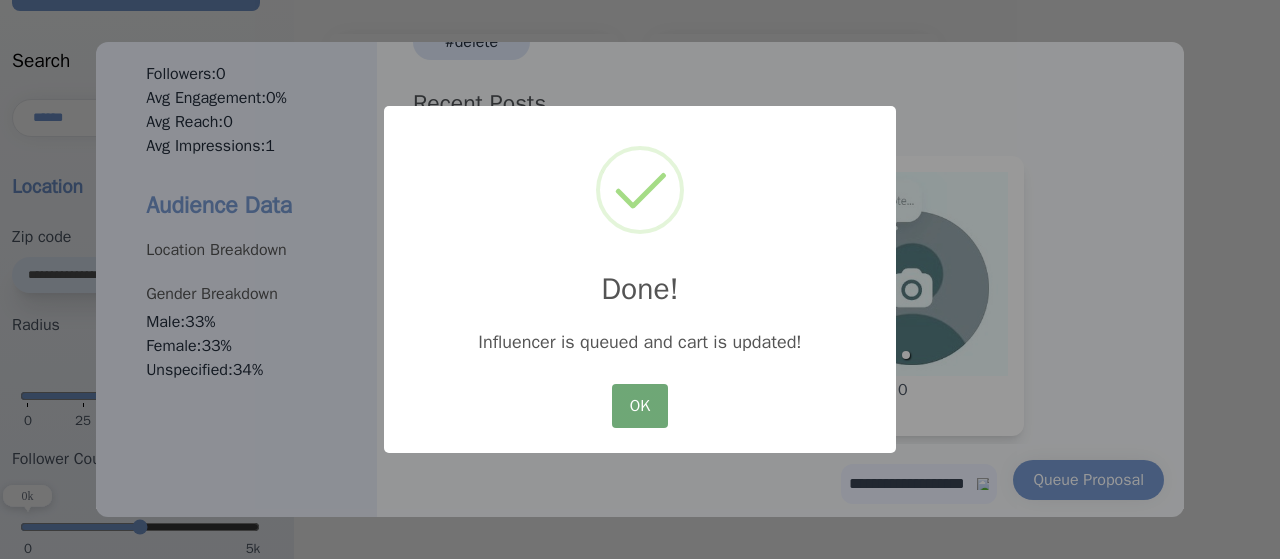 click on "OK" at bounding box center (640, 406) 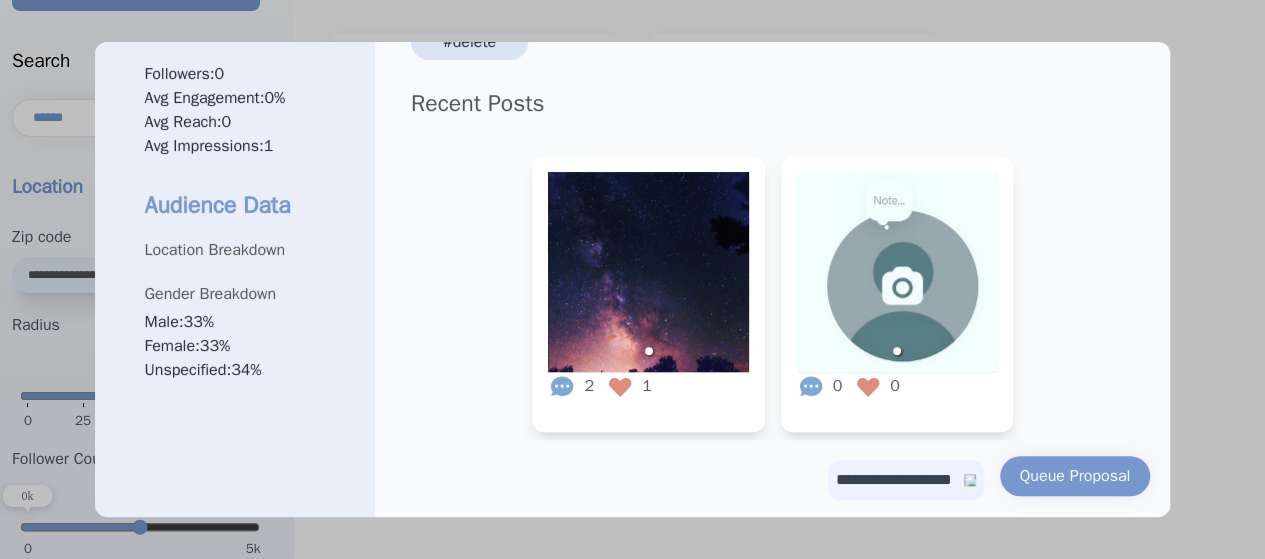 click at bounding box center [632, 279] 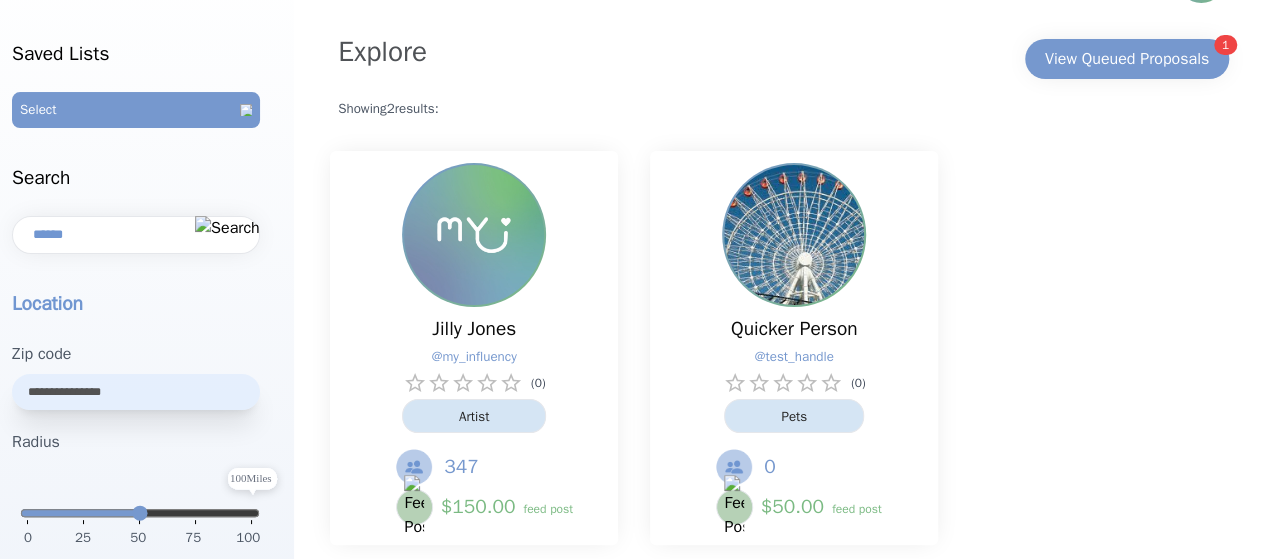 scroll, scrollTop: 0, scrollLeft: 0, axis: both 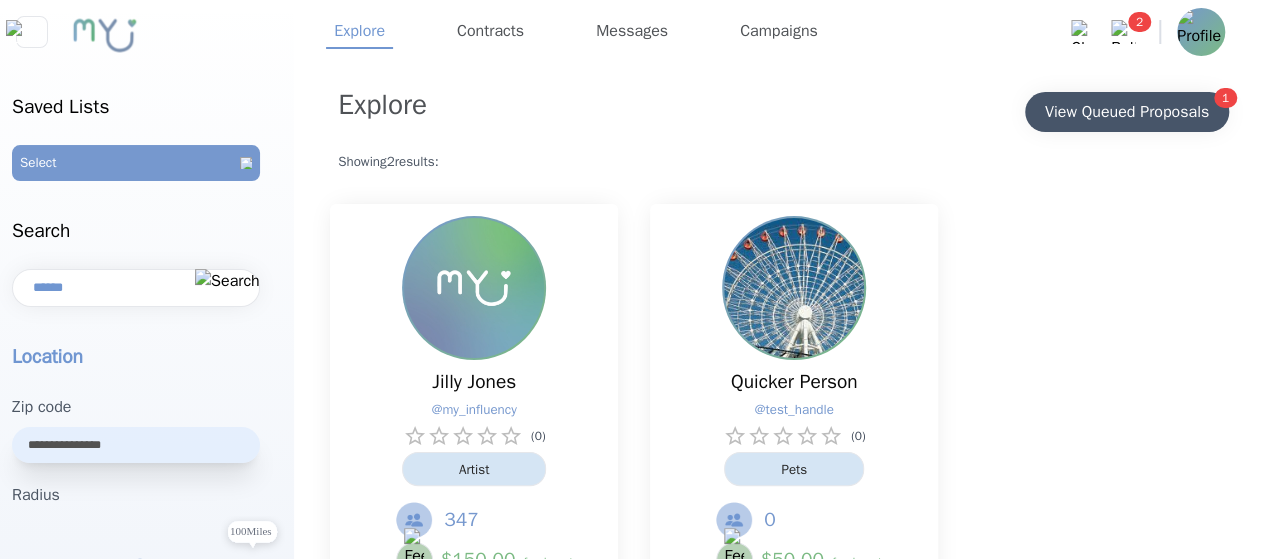 click on "View Queued Proposals" at bounding box center [1127, 112] 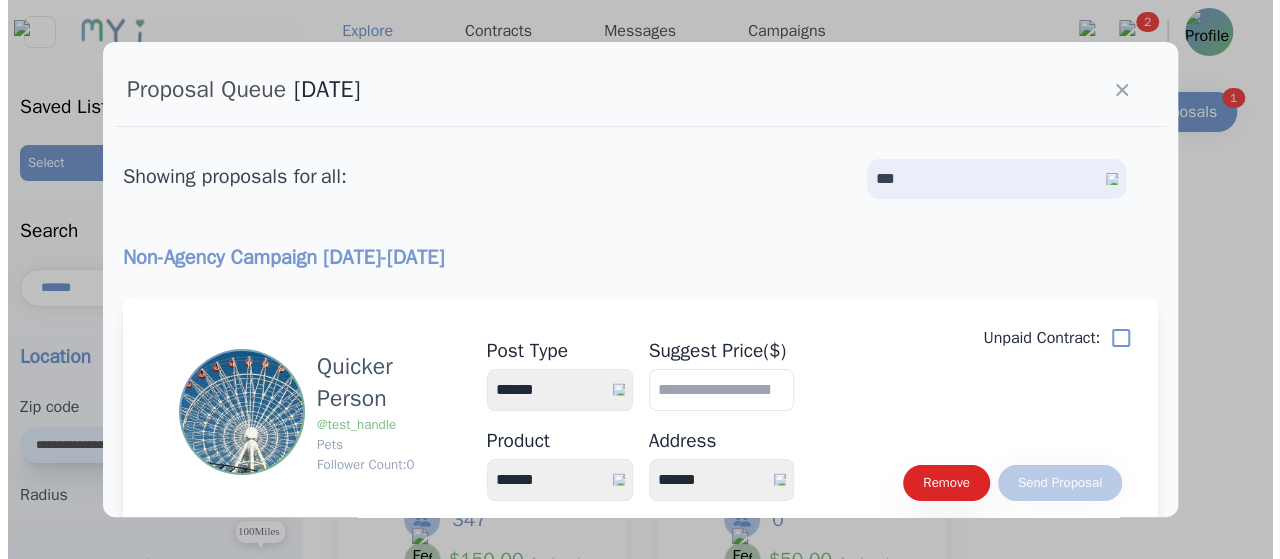 scroll, scrollTop: 134, scrollLeft: 0, axis: vertical 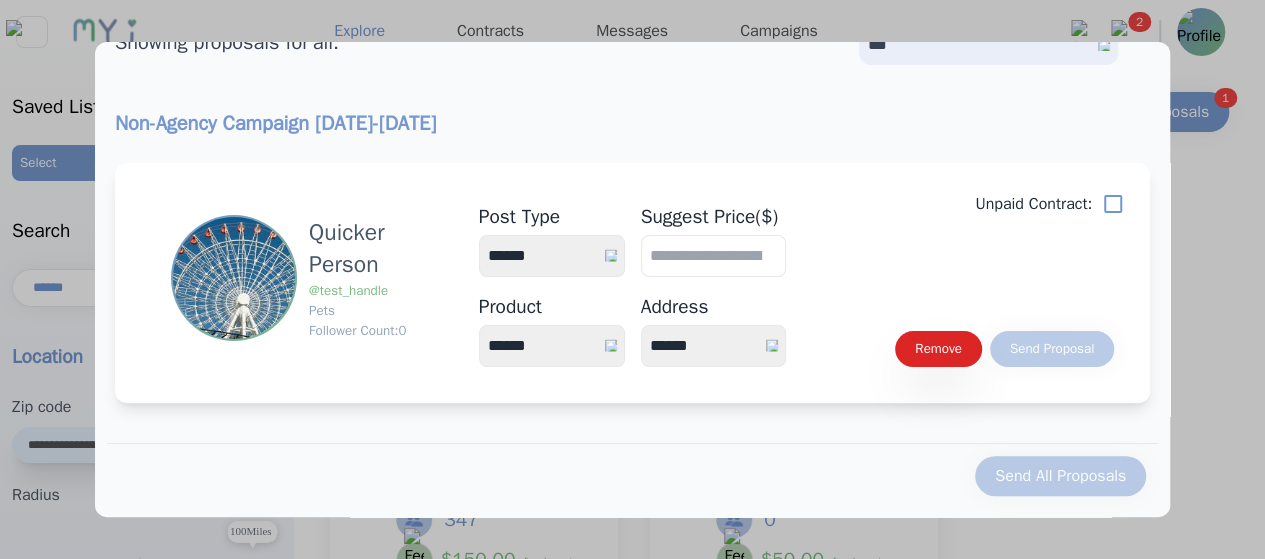click on "**********" at bounding box center (552, 256) 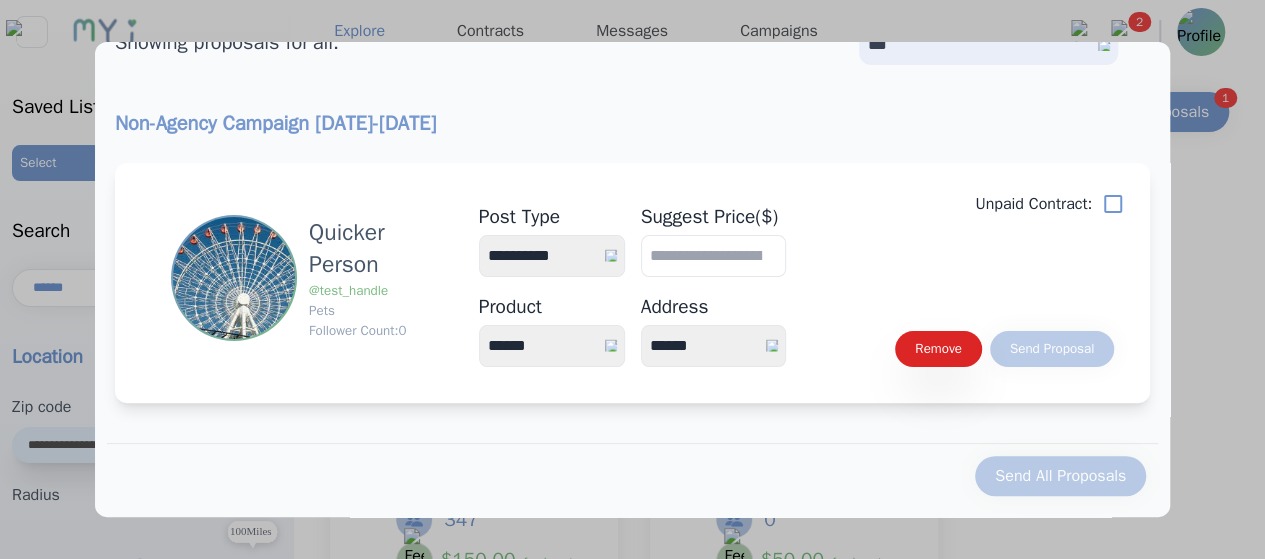 click on "**********" at bounding box center [552, 256] 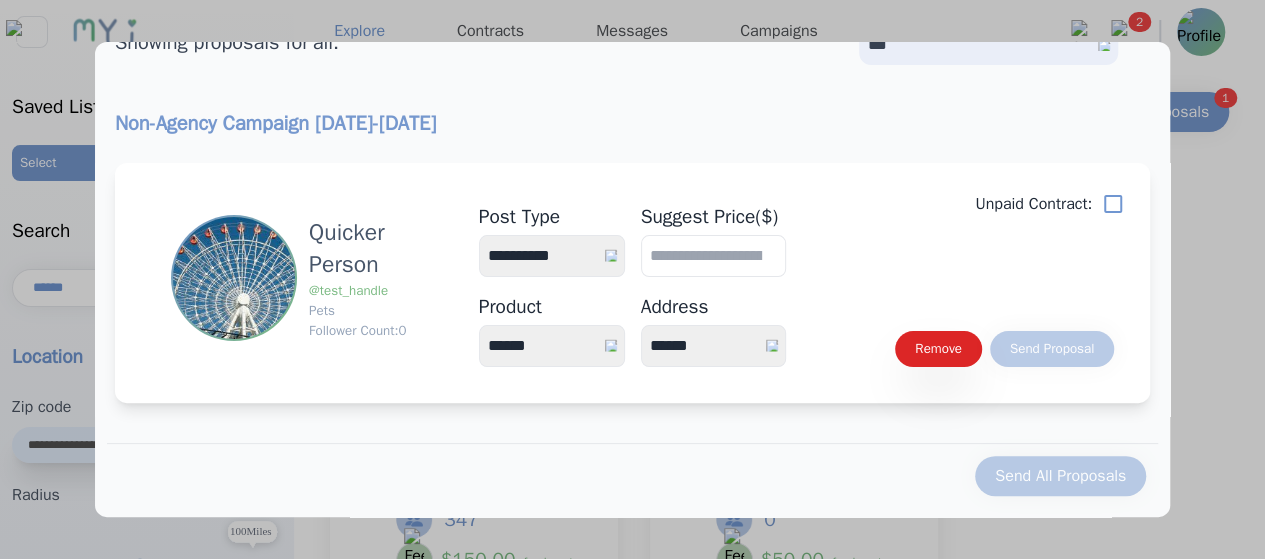 click on "****** ********" at bounding box center [552, 346] 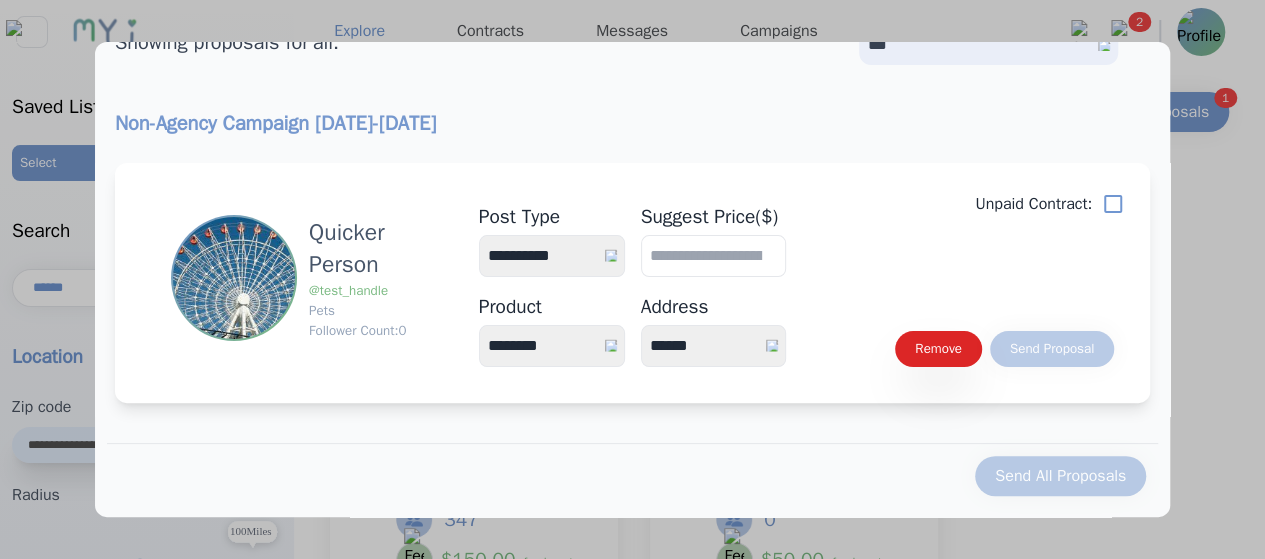 click on "****** ********" at bounding box center (552, 346) 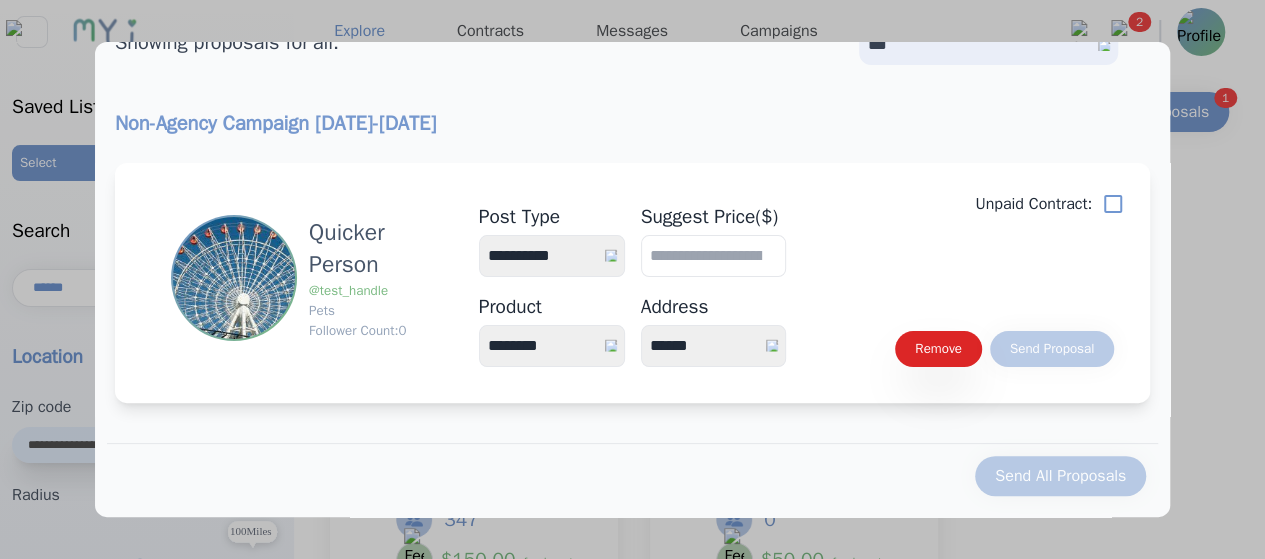 click on "**********" at bounding box center [632, 283] 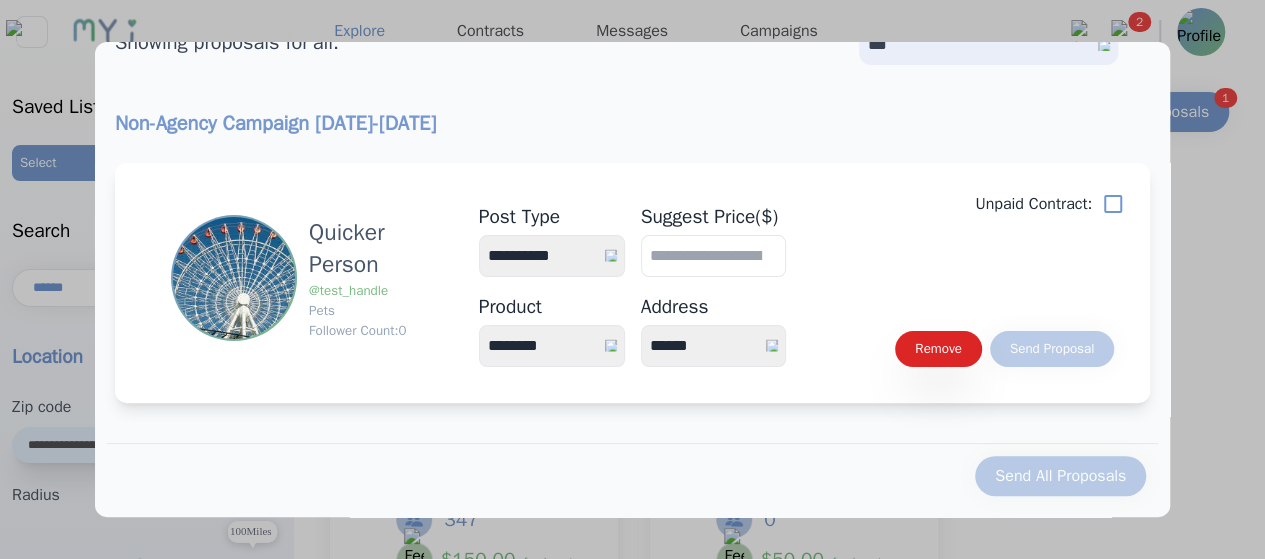 click on "**********" at bounding box center (714, 346) 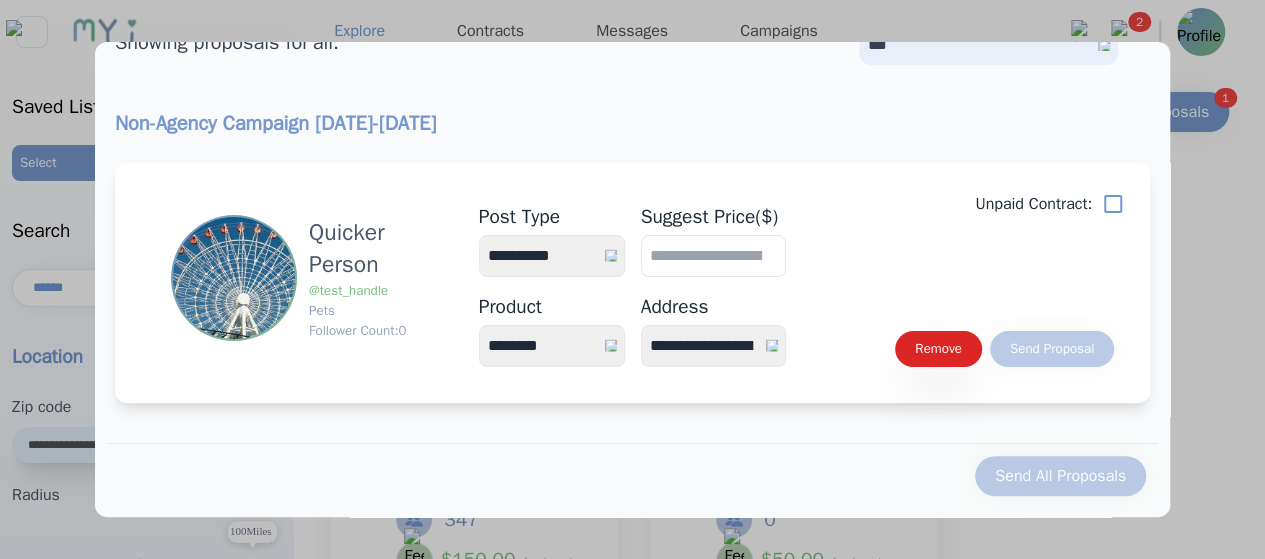 click on "**********" at bounding box center [714, 346] 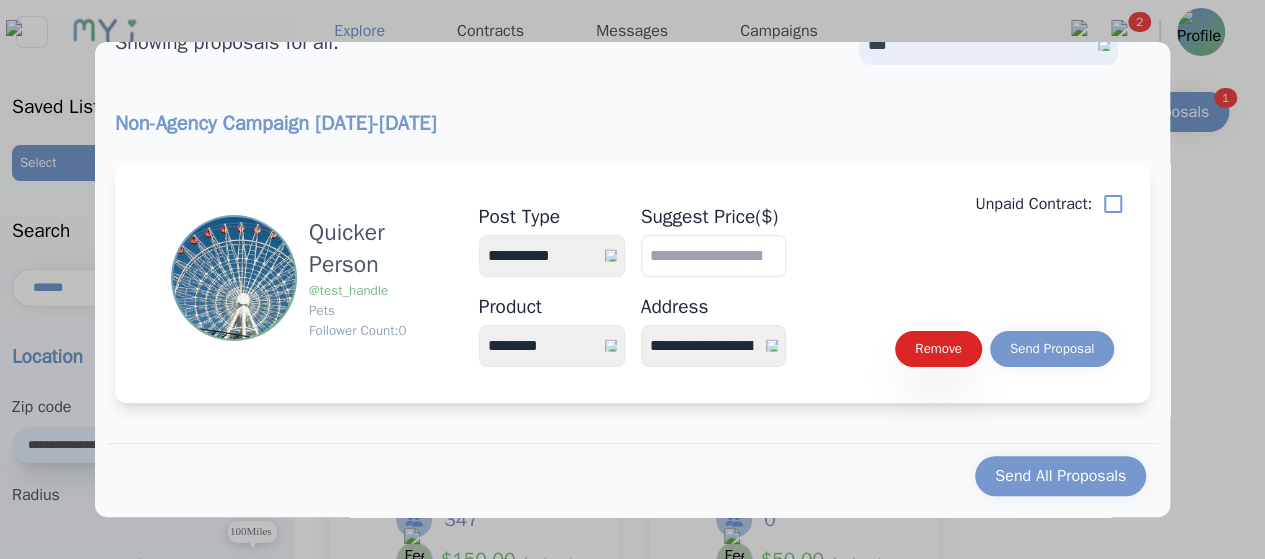 click on "Unpaid Contract:  Remove Send Proposal" at bounding box center (960, 287) 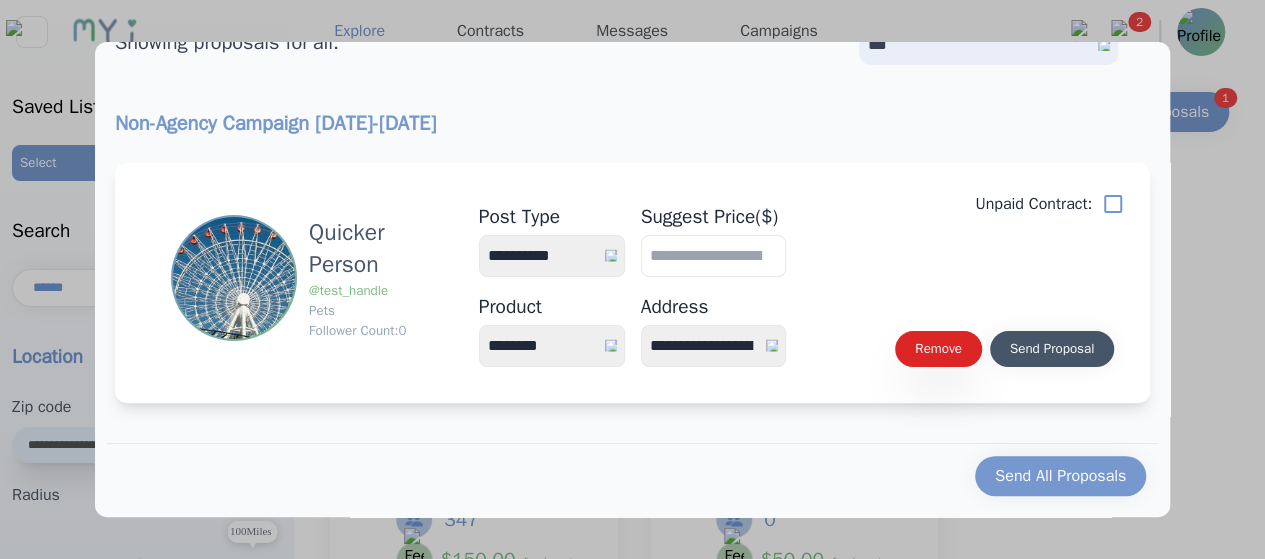 click on "Send Proposal" at bounding box center (1052, 349) 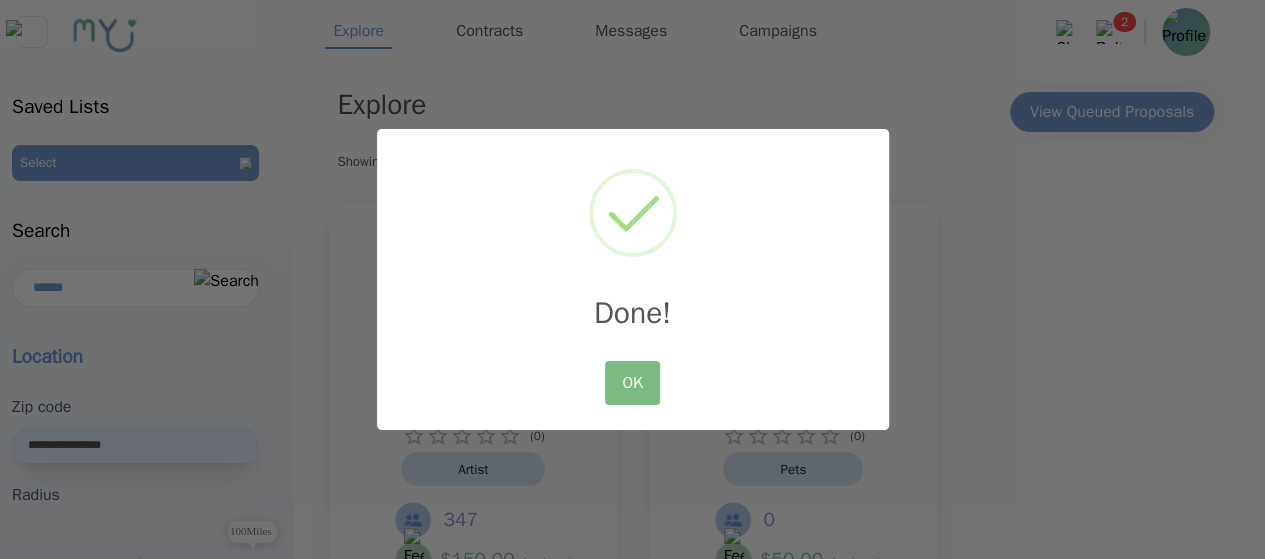 scroll, scrollTop: 0, scrollLeft: 0, axis: both 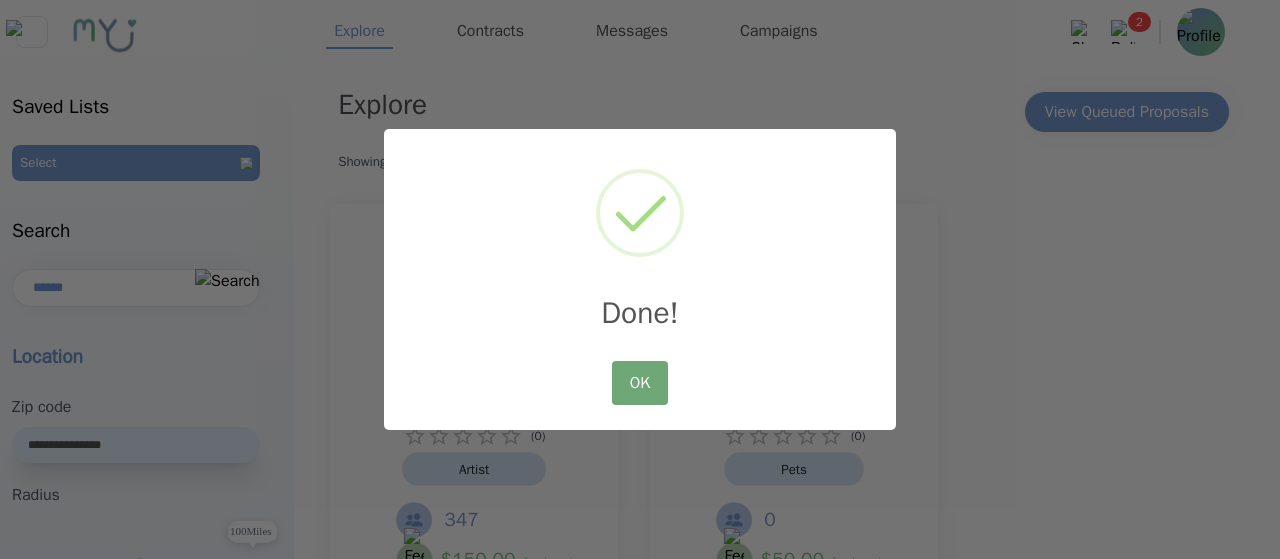 click on "OK" at bounding box center (640, 383) 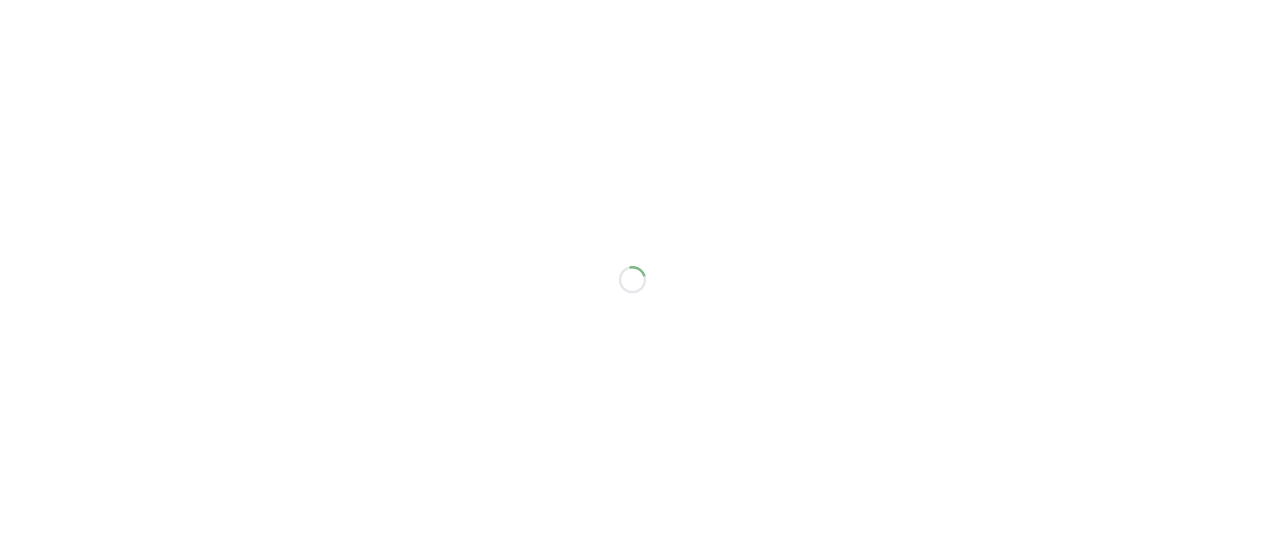 scroll, scrollTop: 0, scrollLeft: 0, axis: both 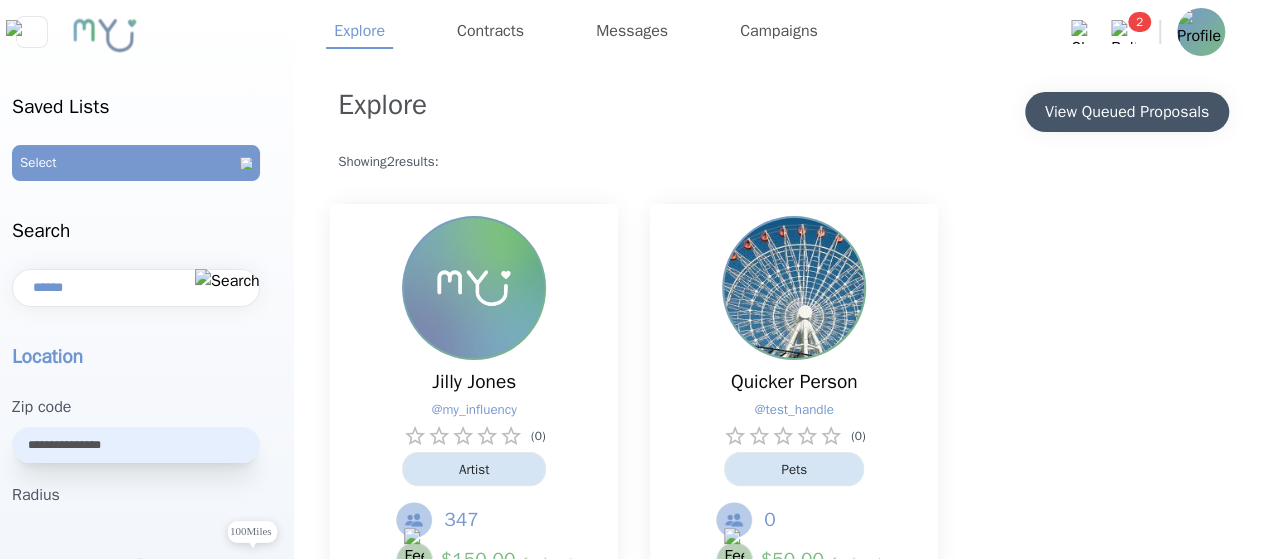 click on "View Queued Proposals" at bounding box center (1127, 112) 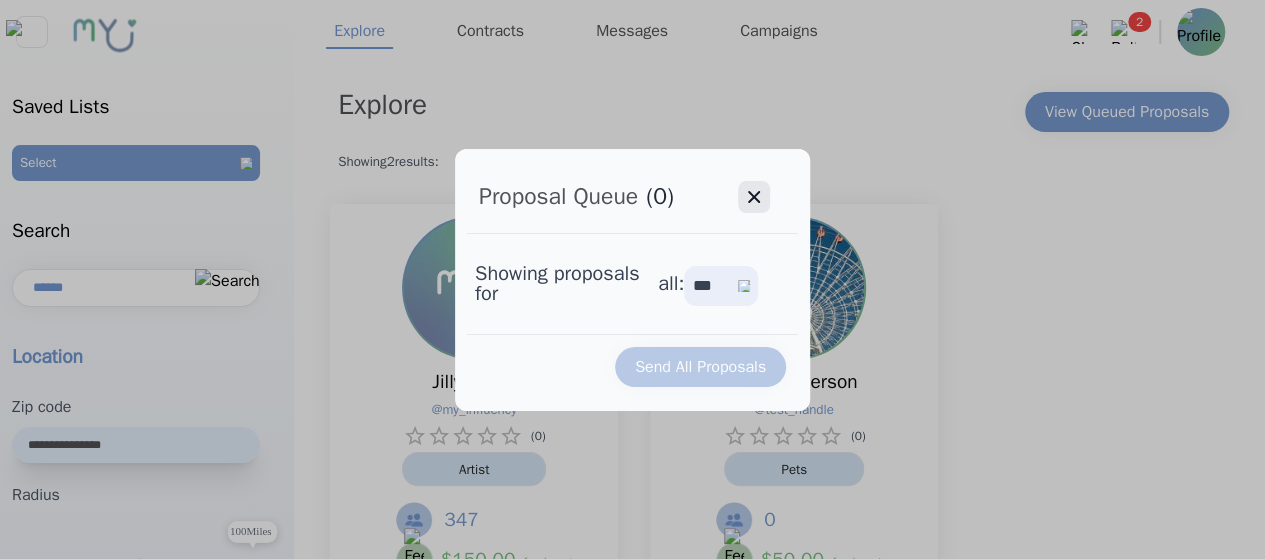click 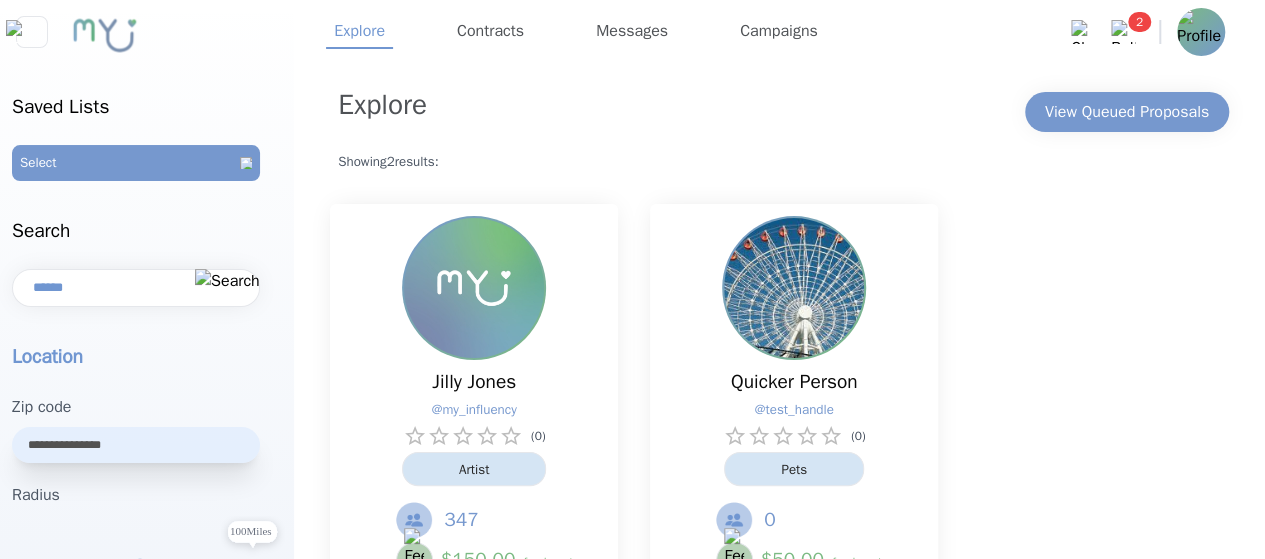 click at bounding box center [1201, 32] 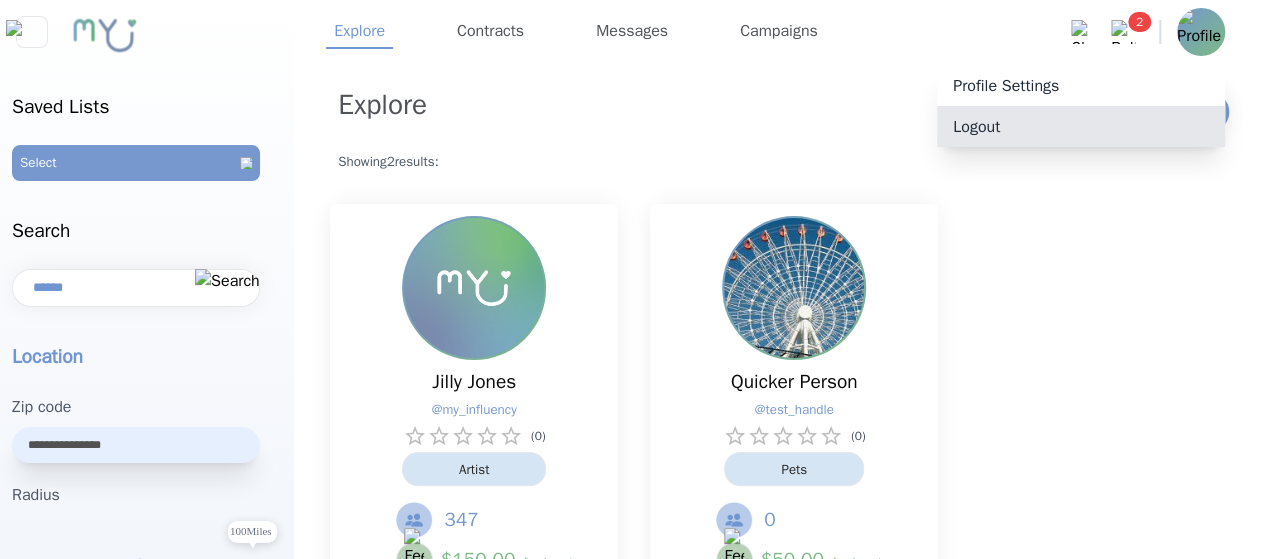 click on "Logout" at bounding box center (1081, 126) 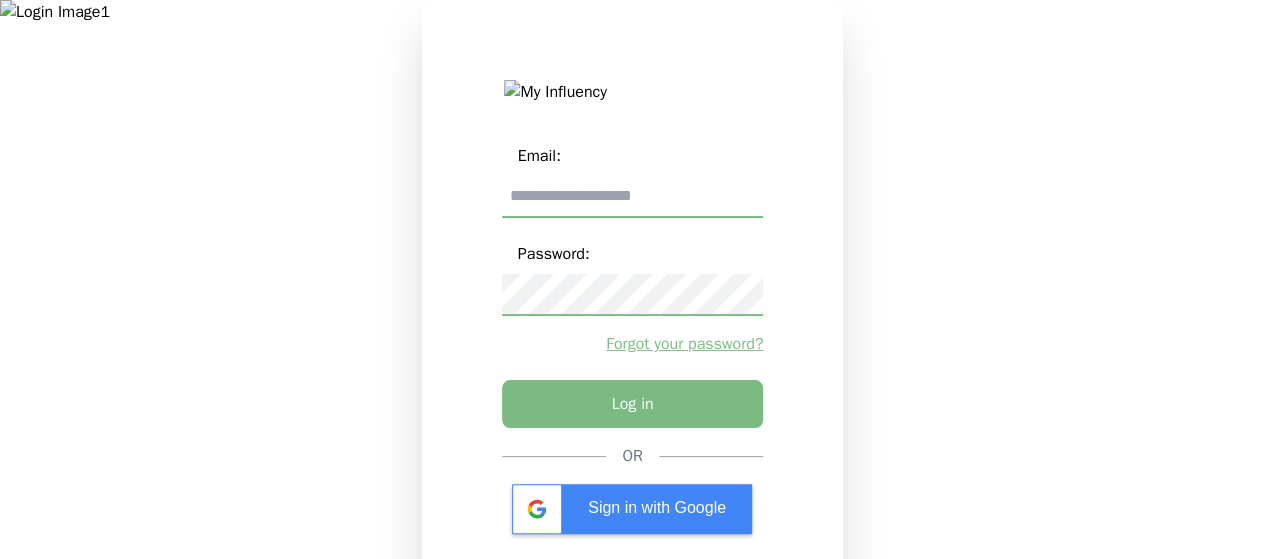 click on "Email:" at bounding box center [633, 156] 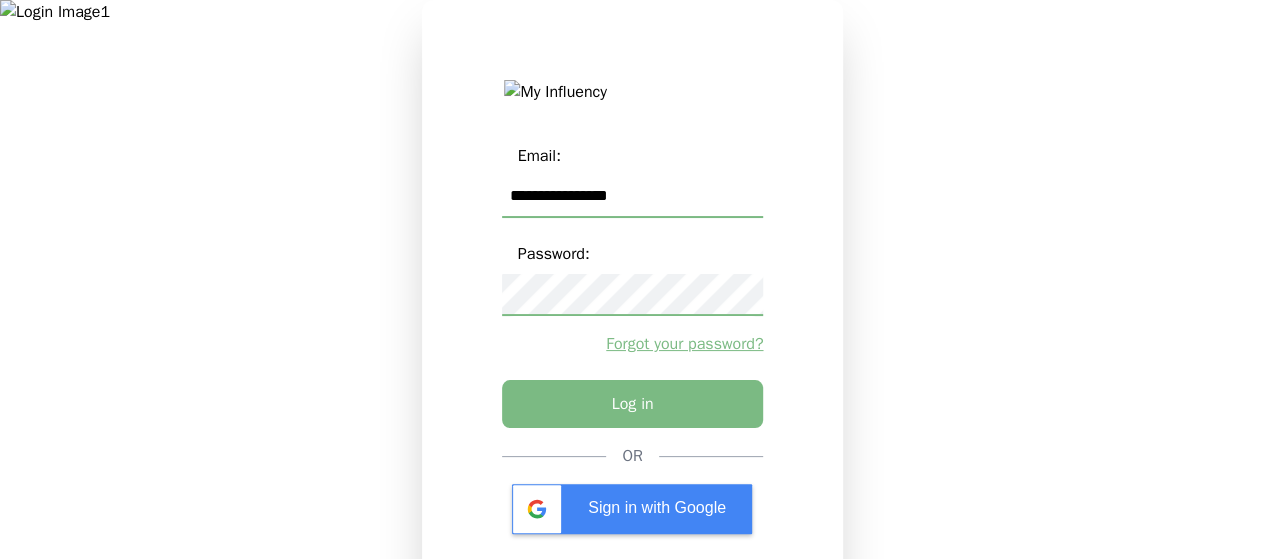type on "**********" 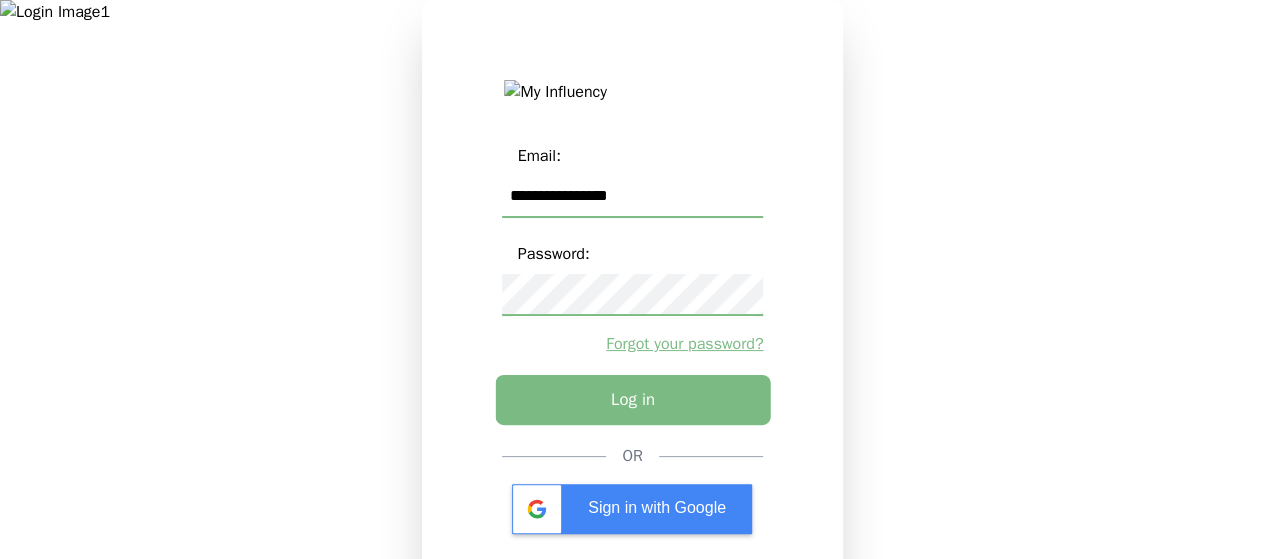 click on "Log in" at bounding box center (632, 400) 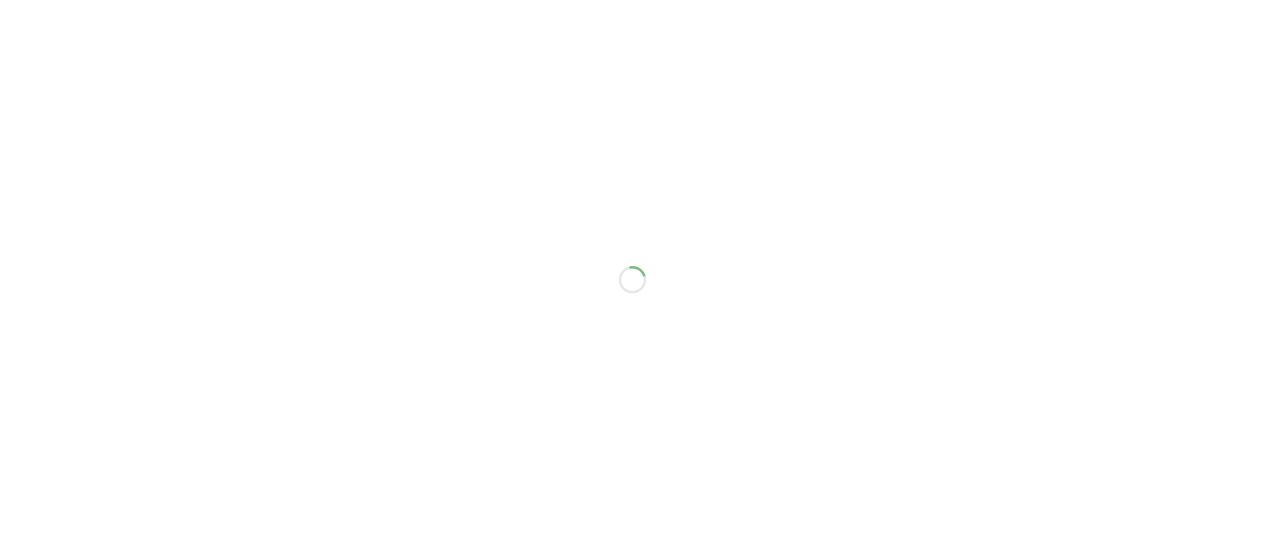 scroll, scrollTop: 0, scrollLeft: 0, axis: both 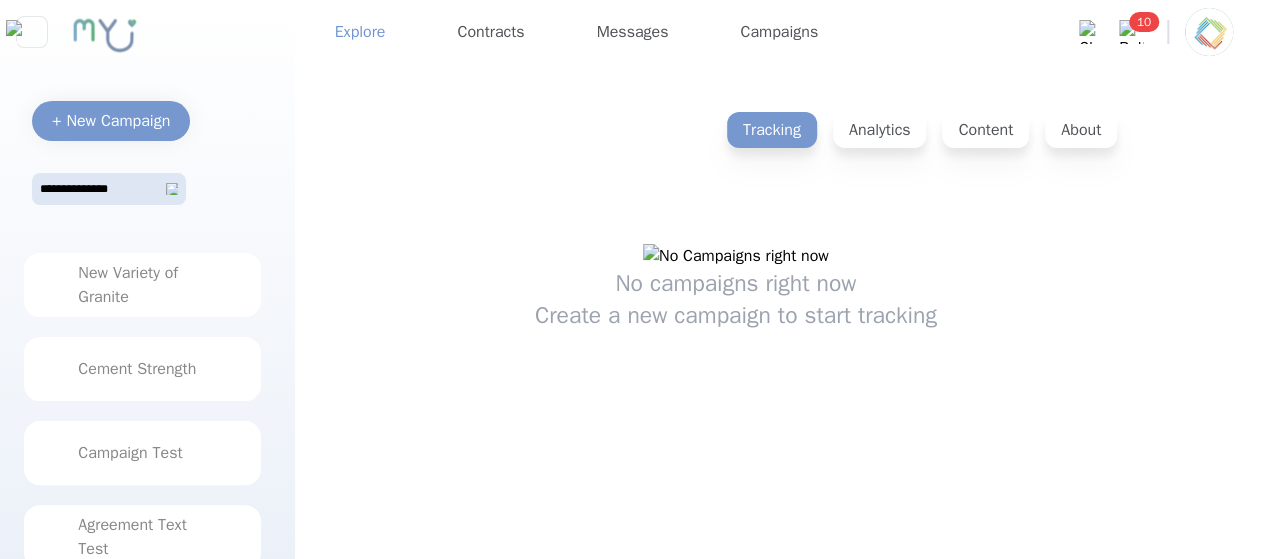 click on "Explore" at bounding box center [360, 32] 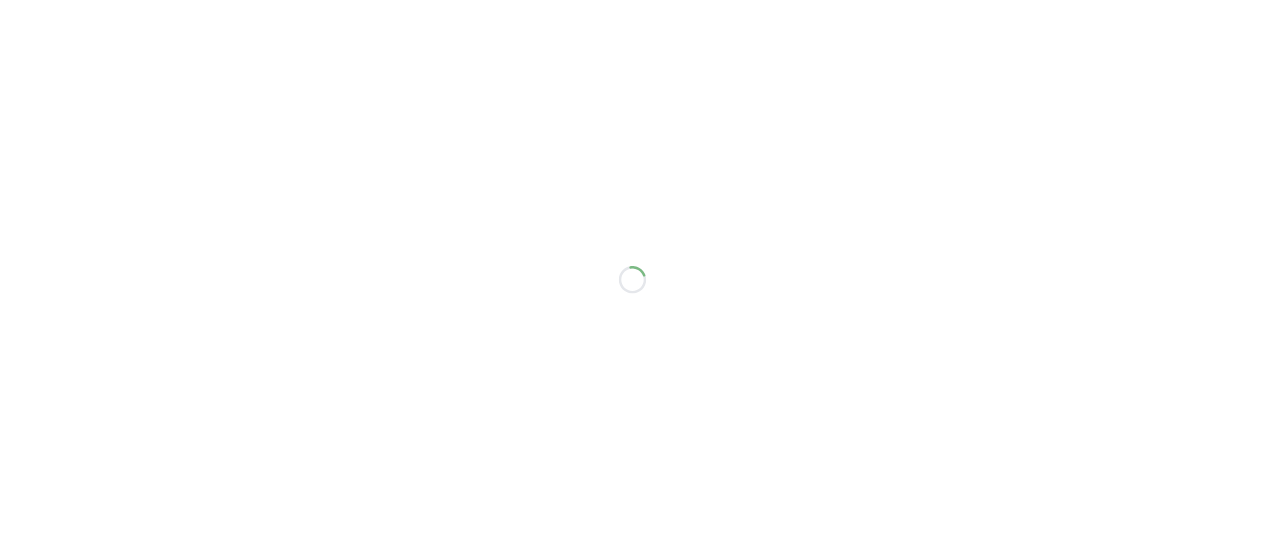 scroll, scrollTop: 0, scrollLeft: 0, axis: both 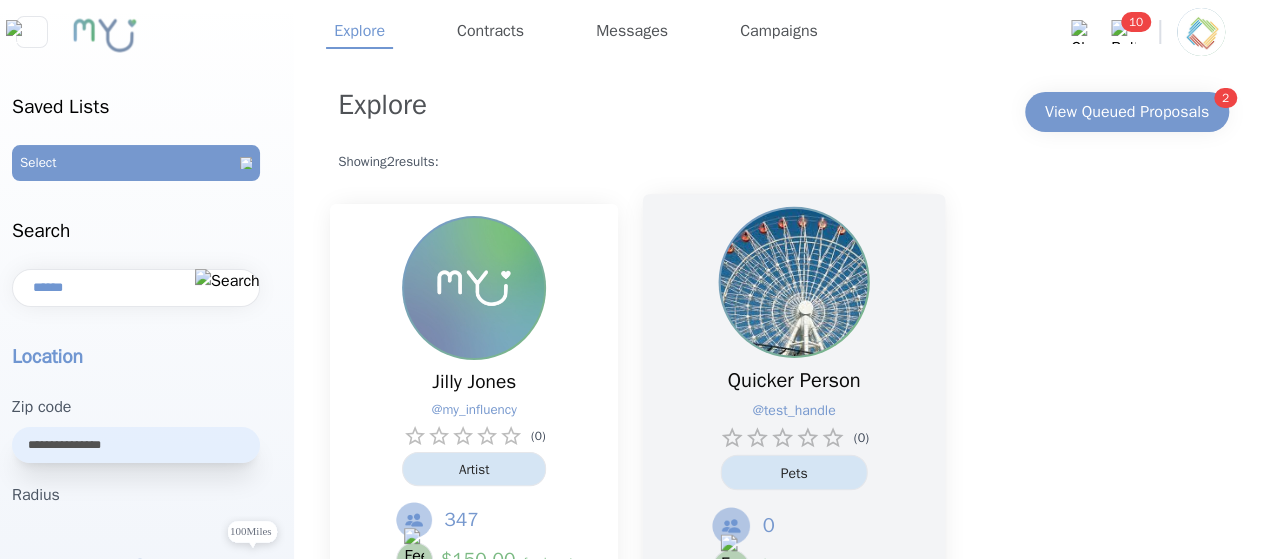 click at bounding box center [794, 282] 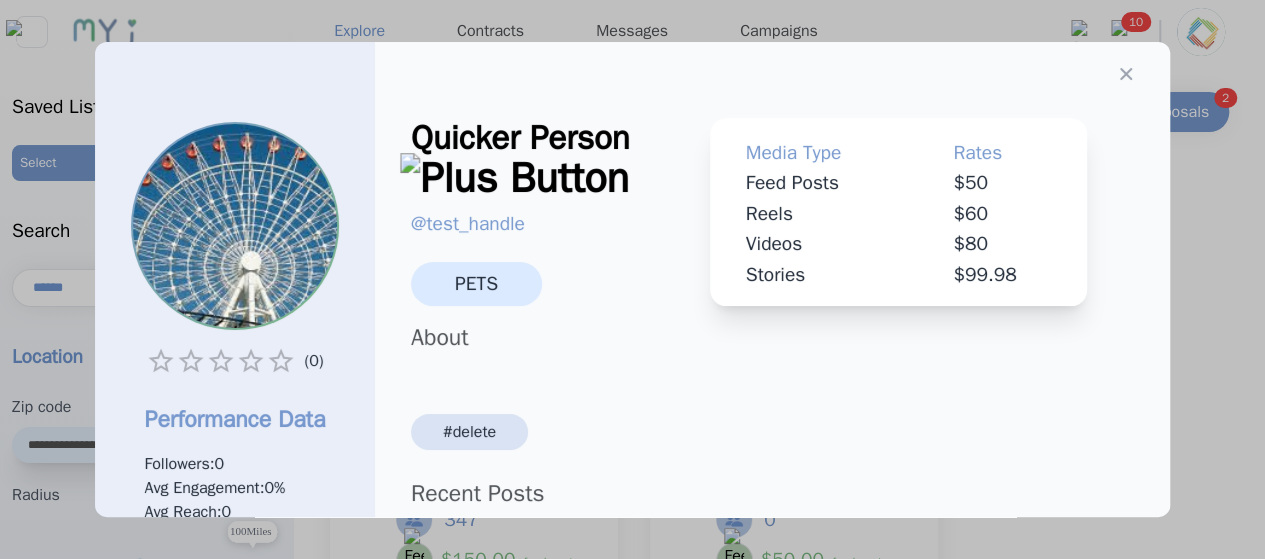 scroll, scrollTop: 390, scrollLeft: 0, axis: vertical 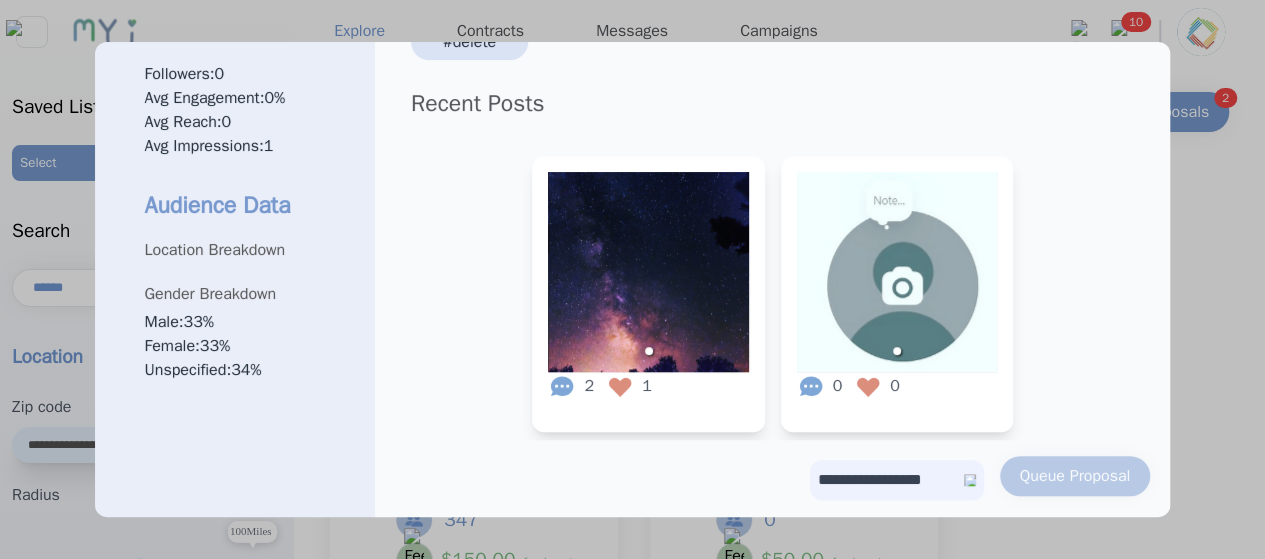 click on "**********" at bounding box center (897, 480) 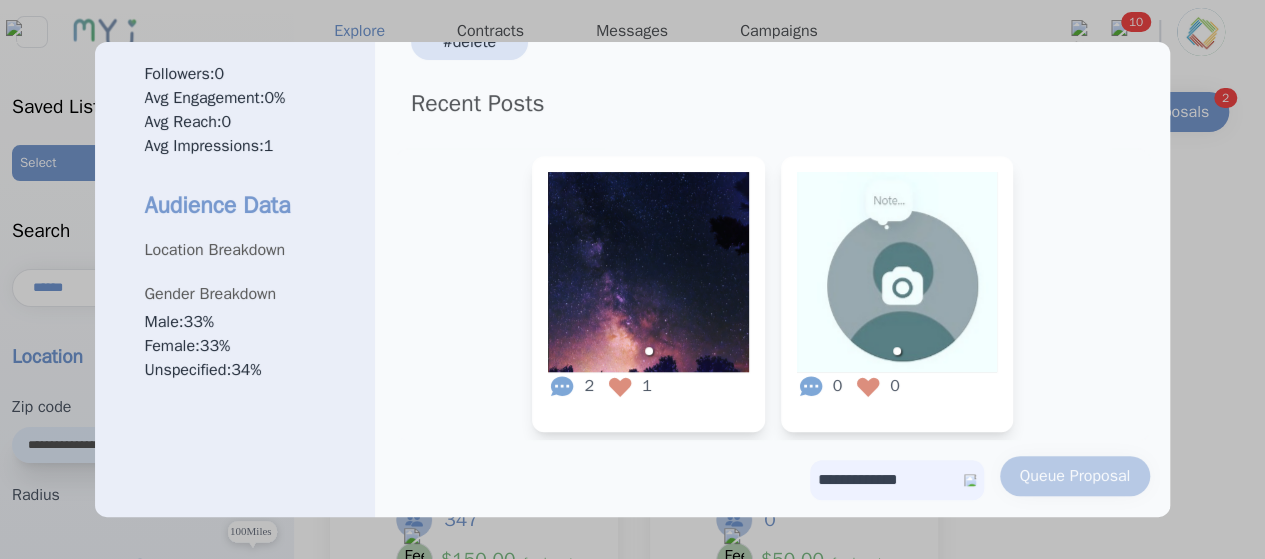click on "**********" at bounding box center (897, 480) 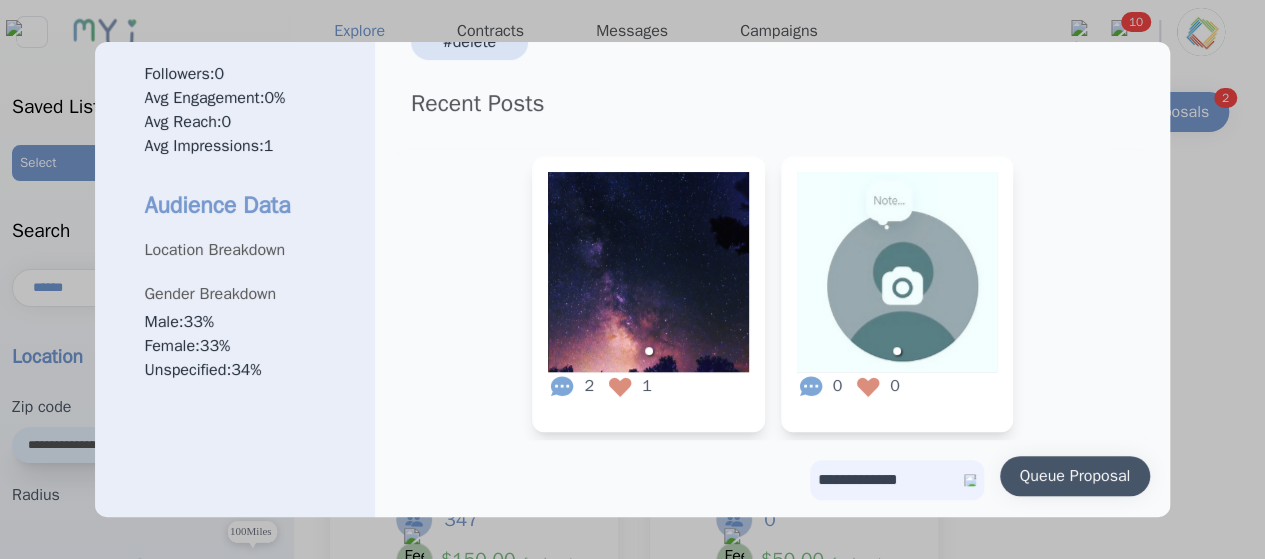click on "Queue Proposal" at bounding box center [1075, 476] 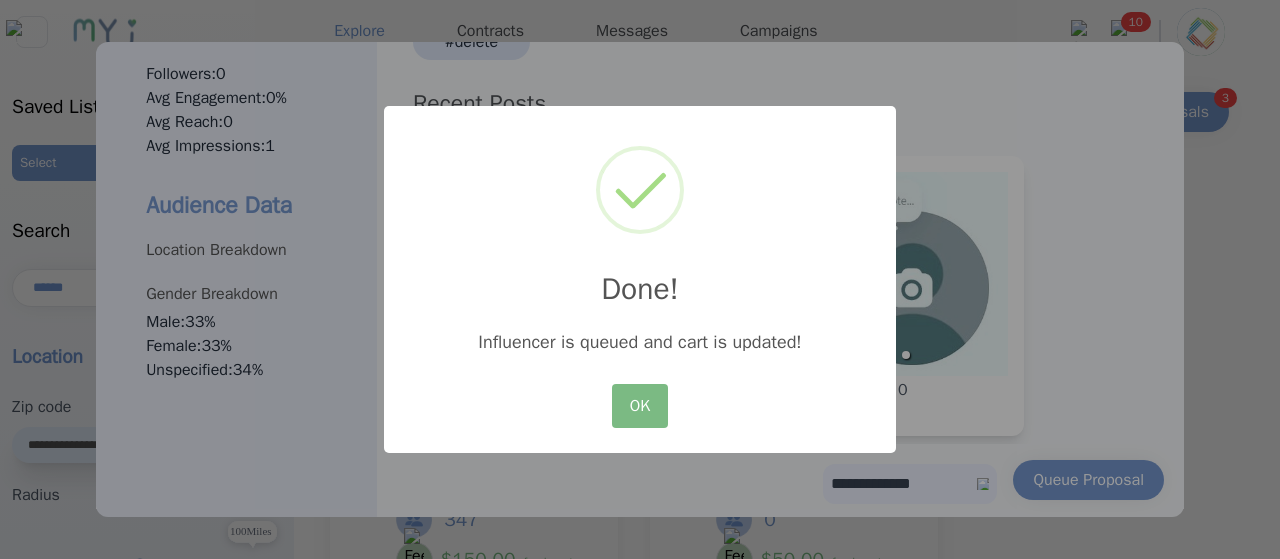 click on "×
Done! Influencer is queued and cart is updated! OK No Cancel" at bounding box center [640, 279] 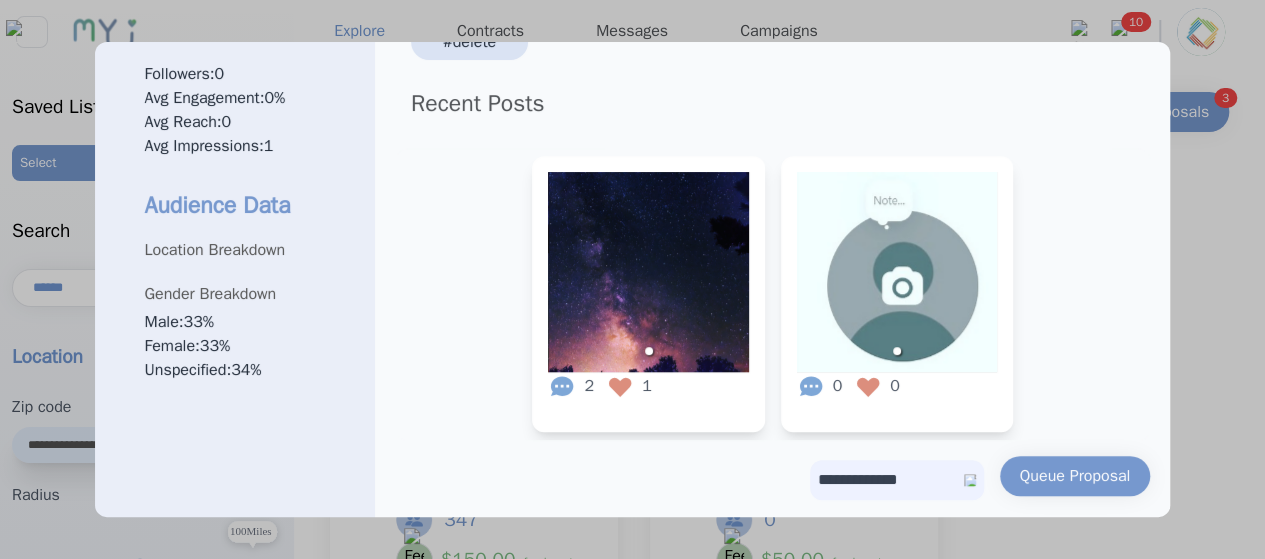 click at bounding box center (632, 279) 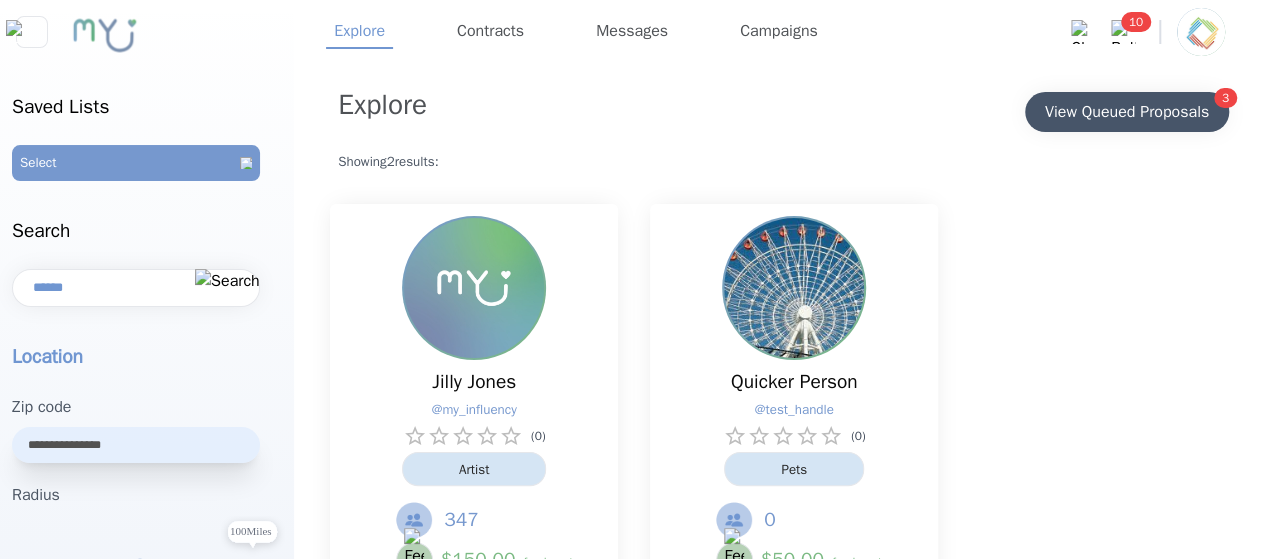 click on "View Queued Proposals" at bounding box center (1127, 112) 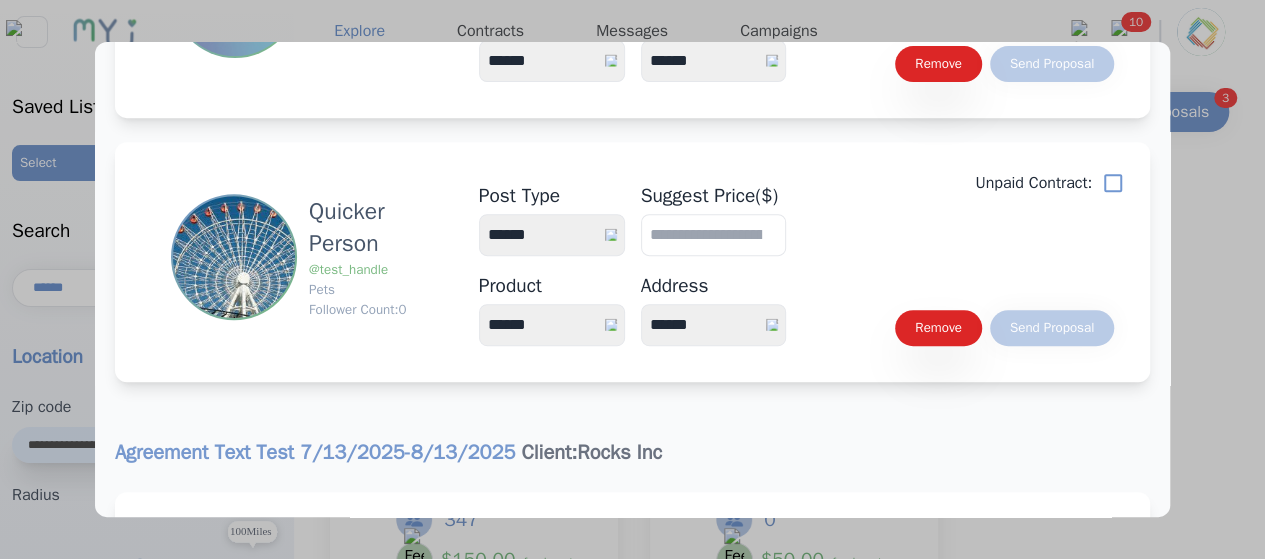 scroll, scrollTop: 746, scrollLeft: 0, axis: vertical 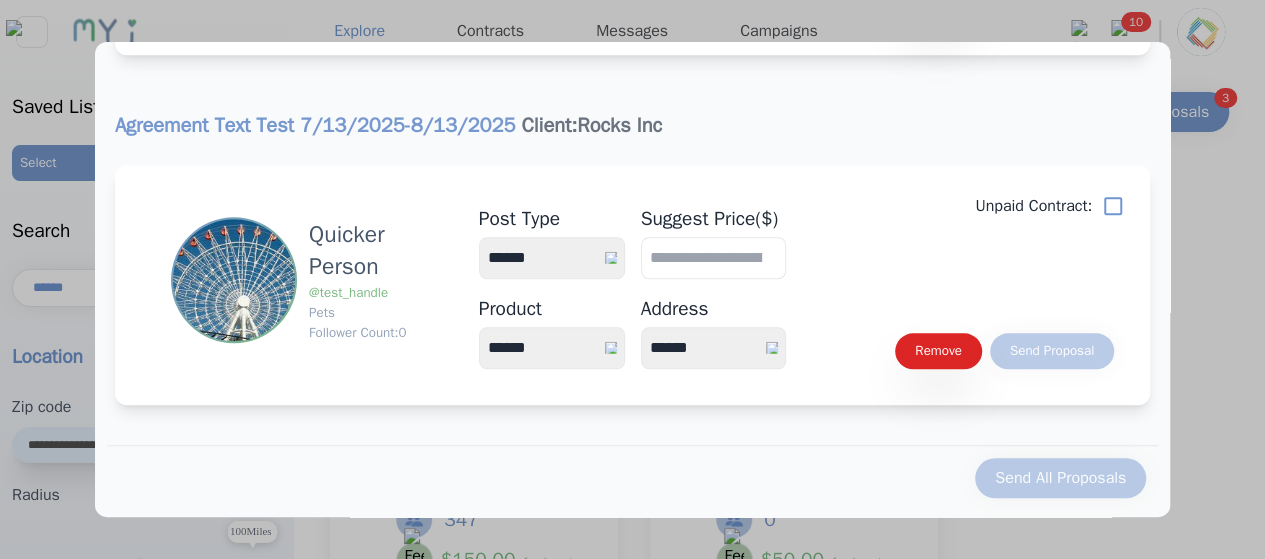 click on "**********" at bounding box center (552, 258) 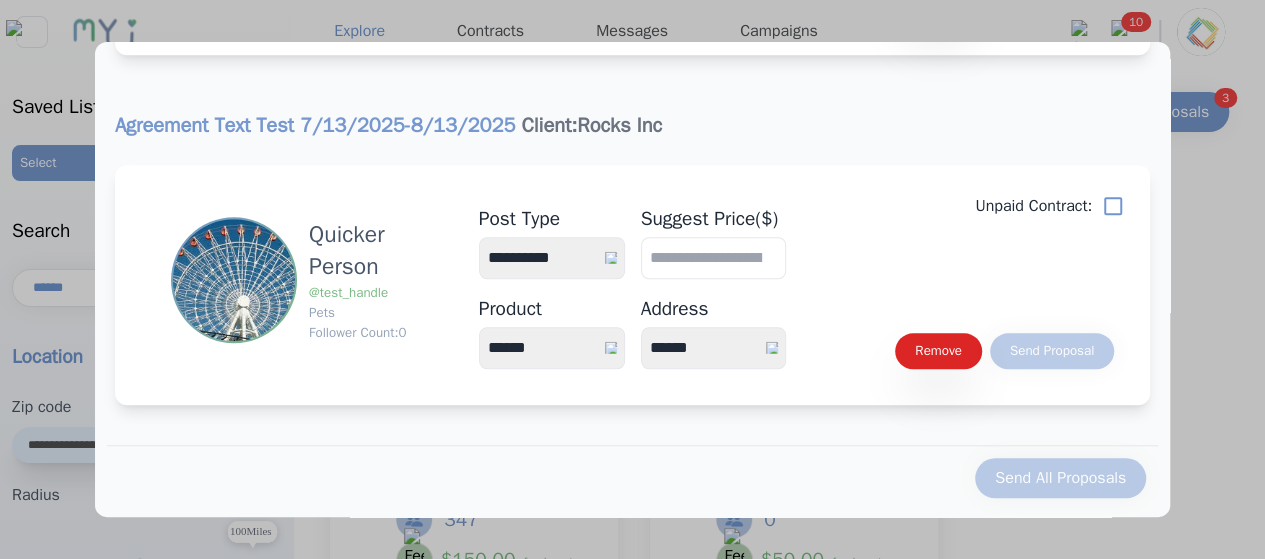 click on "**********" at bounding box center (552, 258) 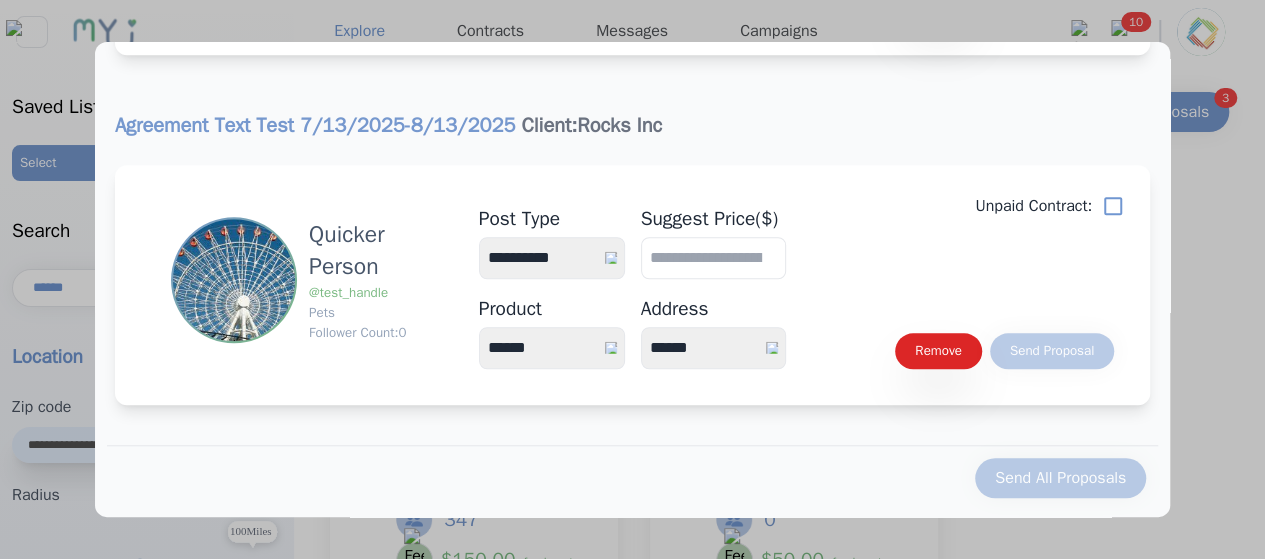 type on "**" 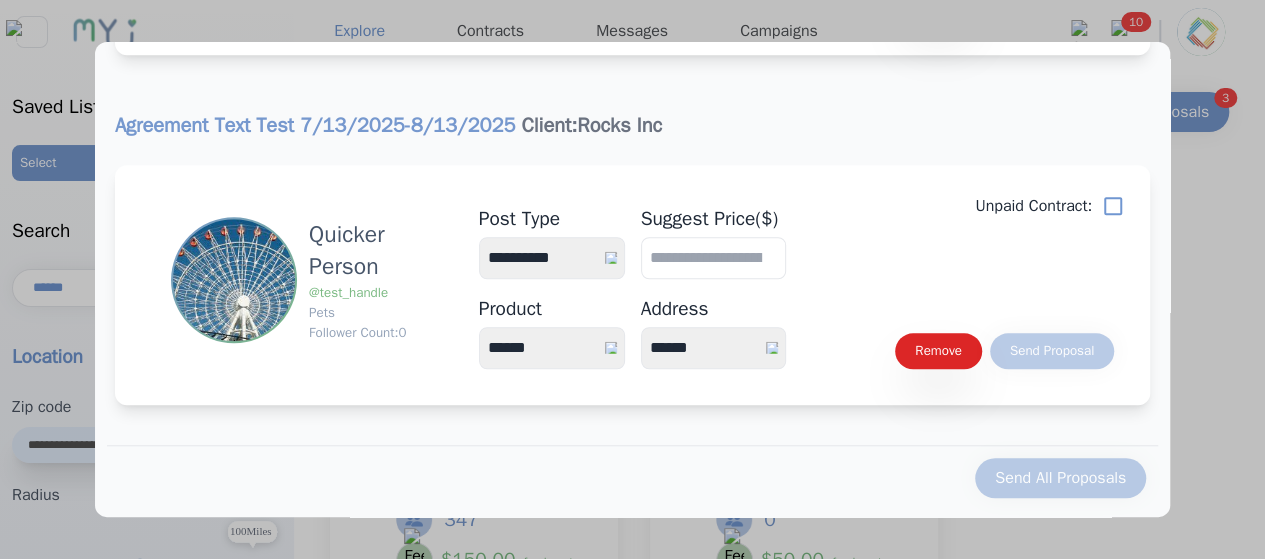 click on "****** *****" at bounding box center (552, 348) 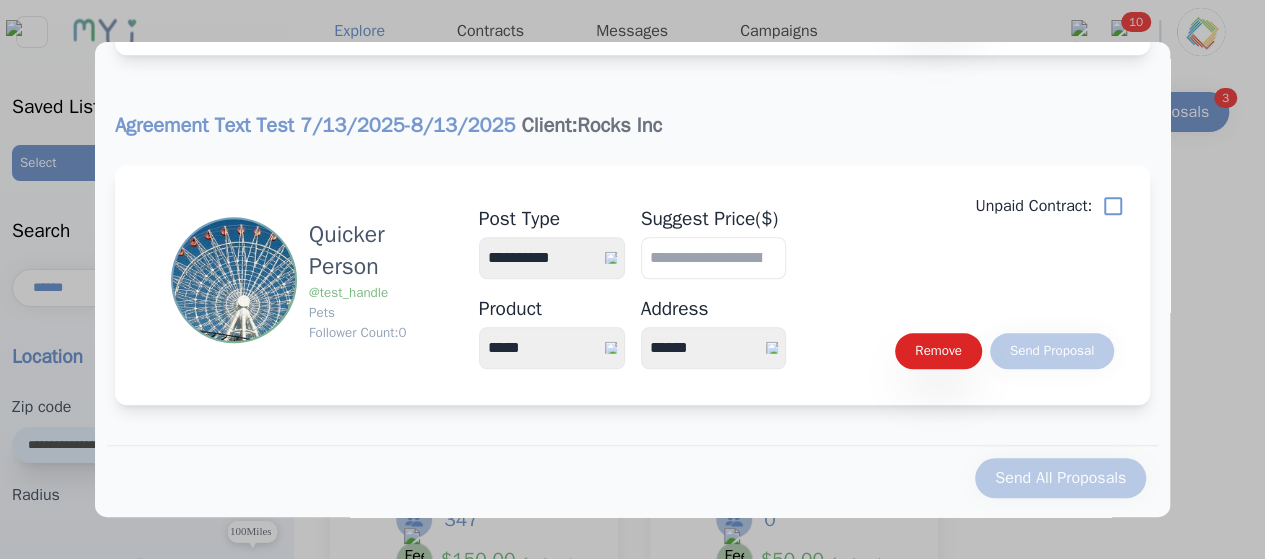click on "****** *****" at bounding box center [552, 348] 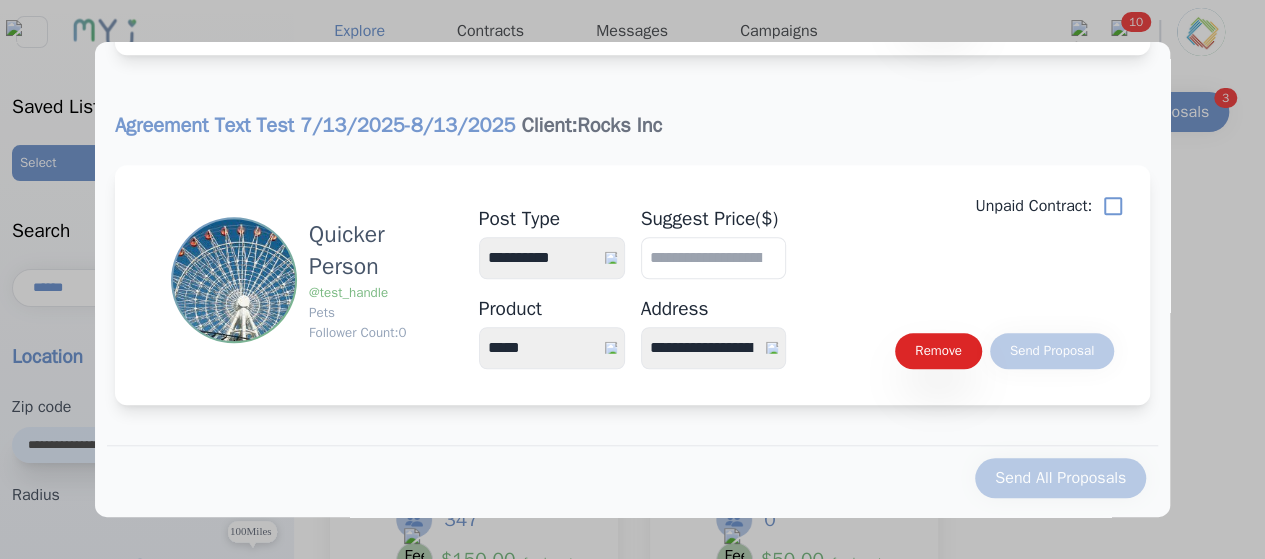 click on "**********" at bounding box center (714, 348) 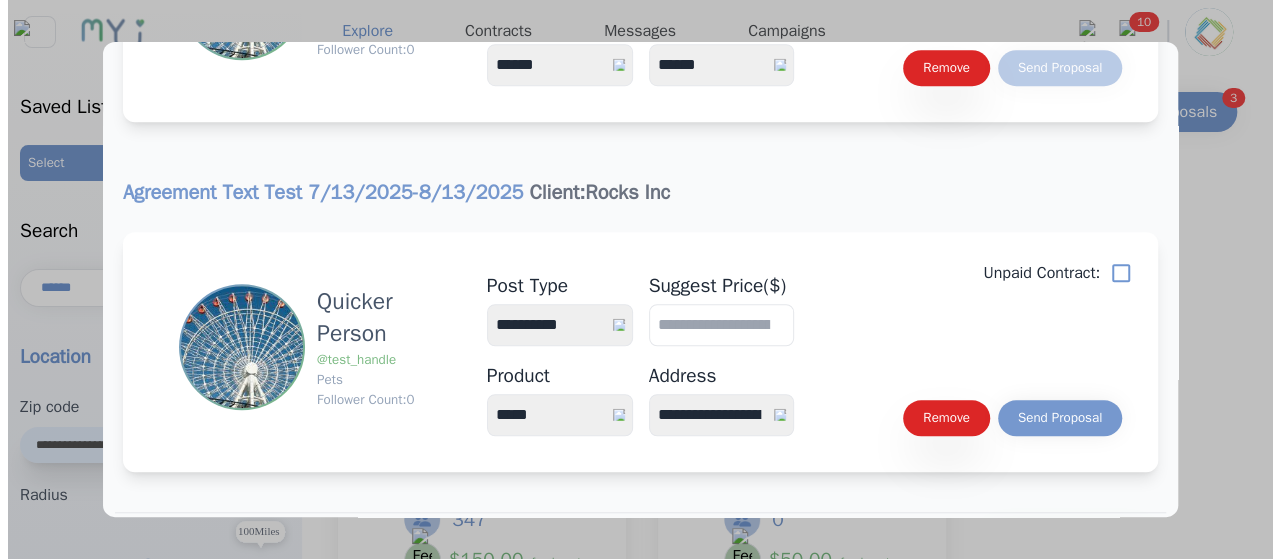 scroll, scrollTop: 746, scrollLeft: 0, axis: vertical 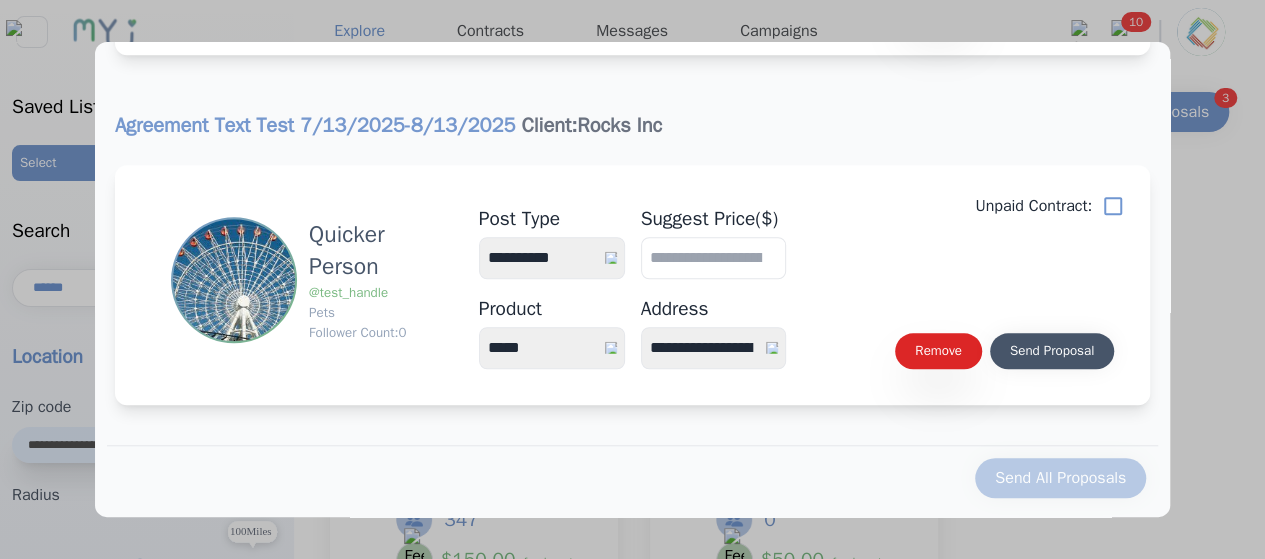 click on "Send Proposal" at bounding box center [1052, 351] 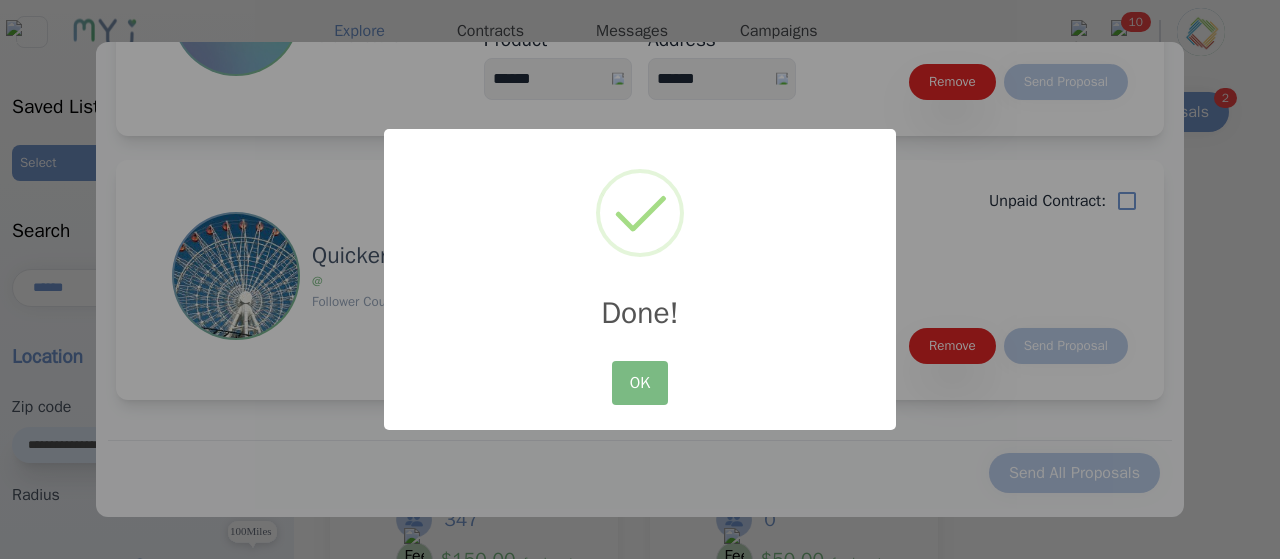 scroll, scrollTop: 397, scrollLeft: 0, axis: vertical 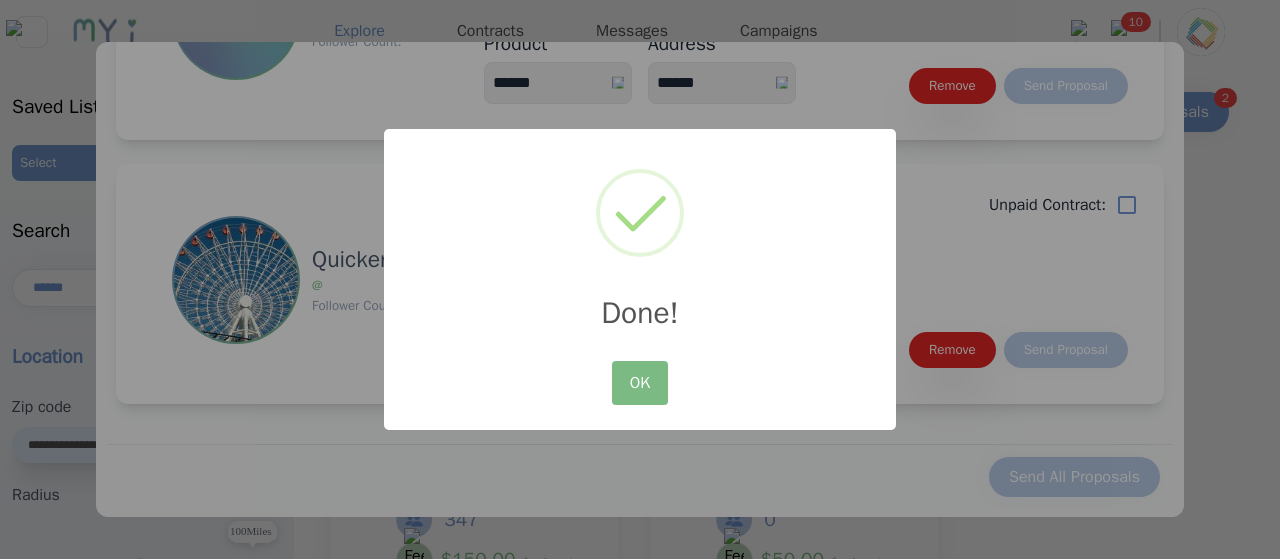 click on "OK No Cancel" at bounding box center [640, 383] 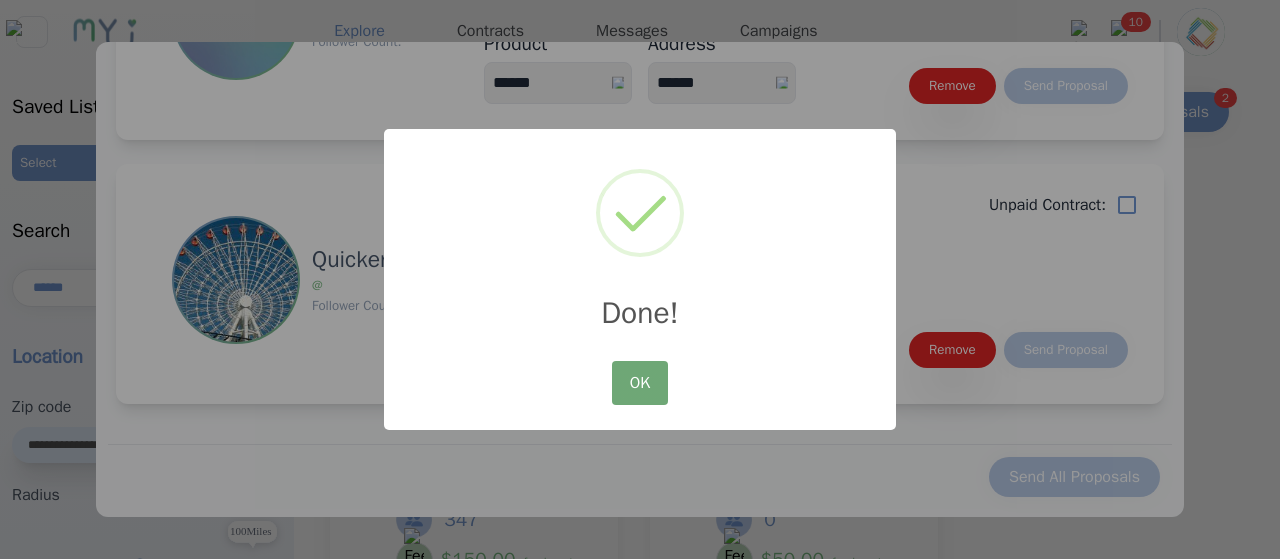 click on "OK" at bounding box center (640, 383) 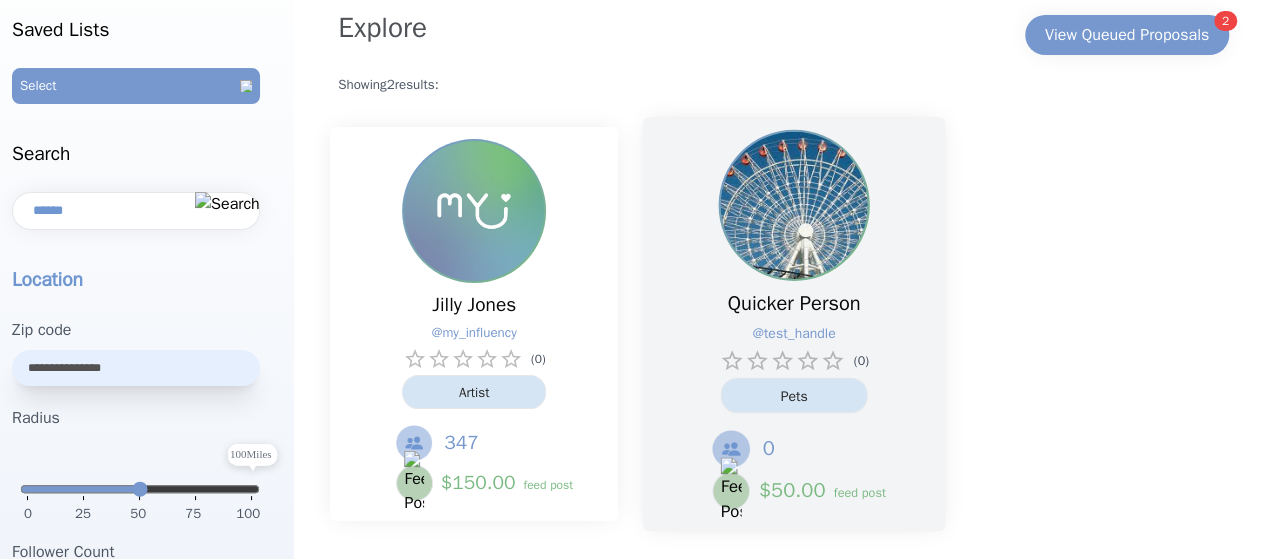 scroll, scrollTop: 76, scrollLeft: 0, axis: vertical 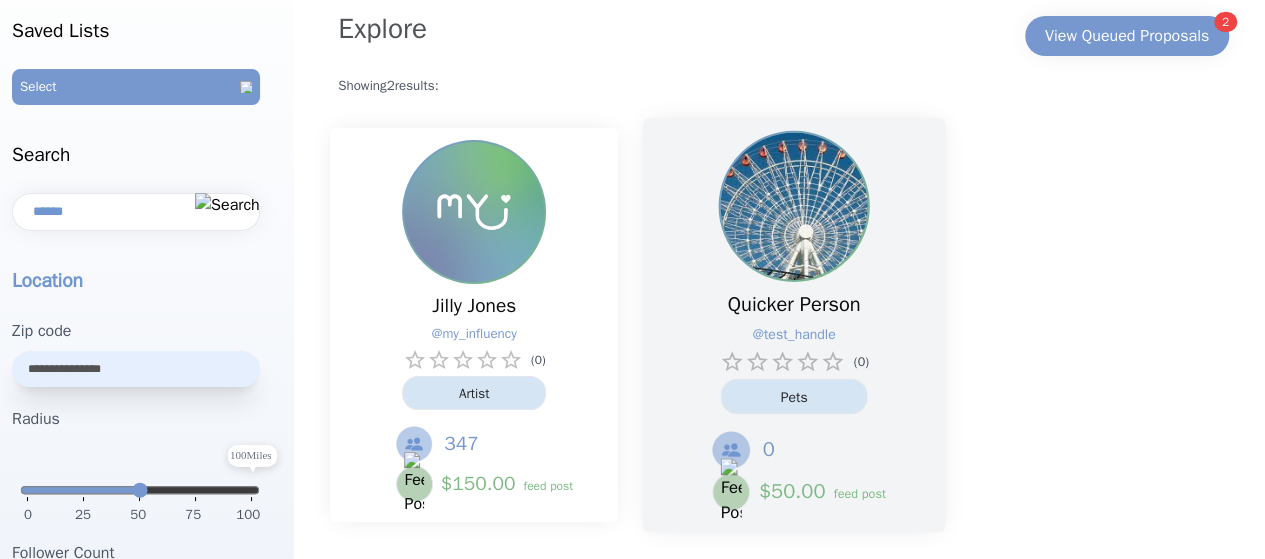 click at bounding box center (794, 206) 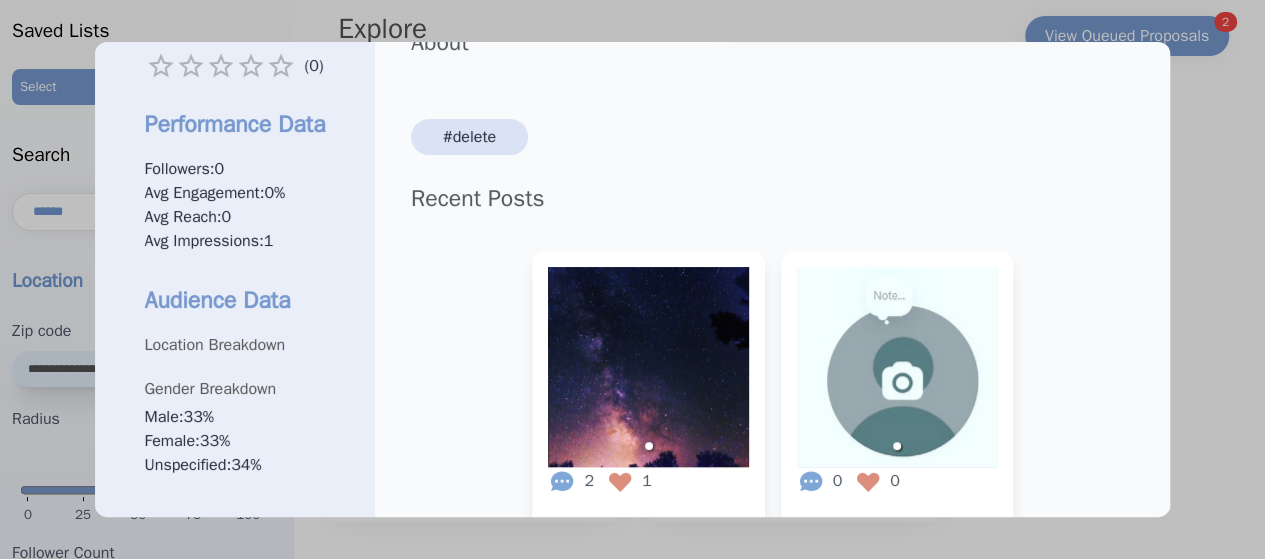 scroll, scrollTop: 390, scrollLeft: 0, axis: vertical 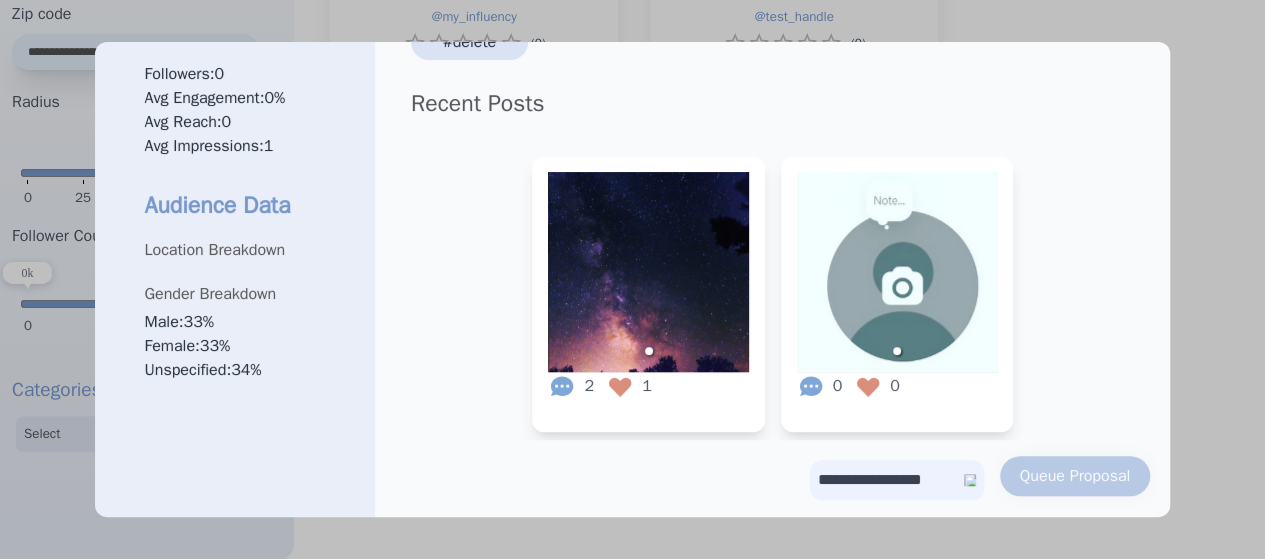 click on "**********" at bounding box center (897, 480) 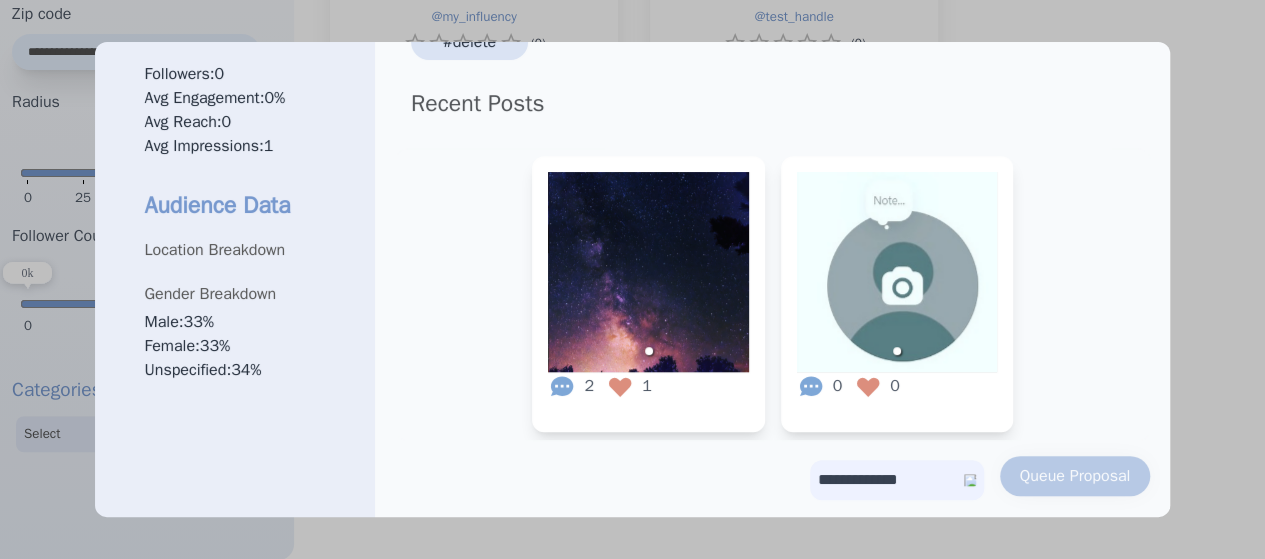 click on "**********" at bounding box center (897, 480) 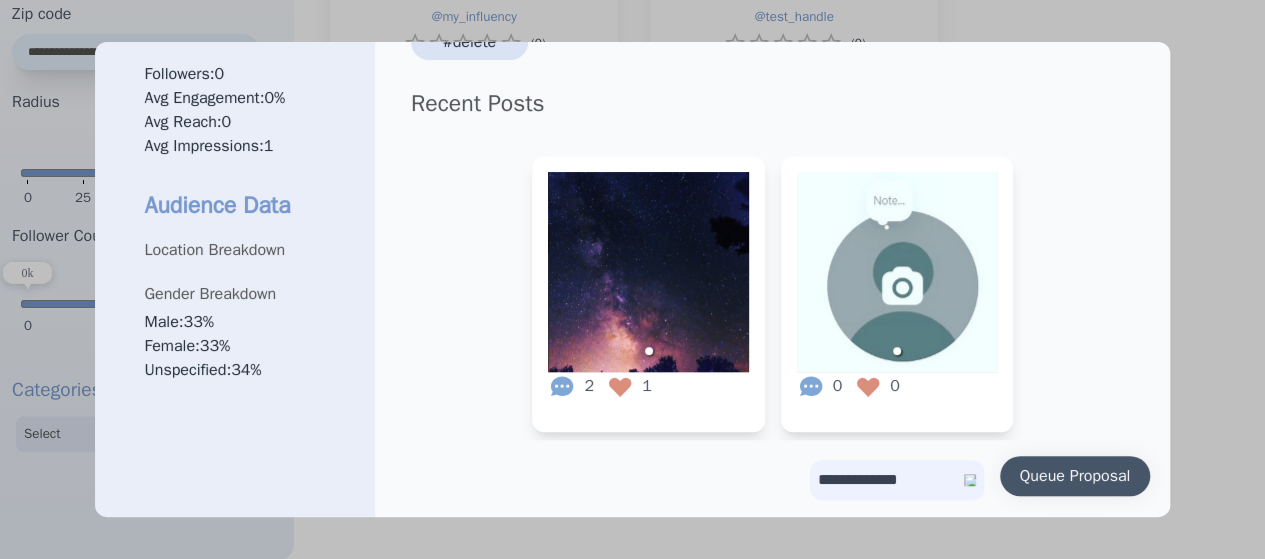 click on "Queue Proposal" at bounding box center (1075, 476) 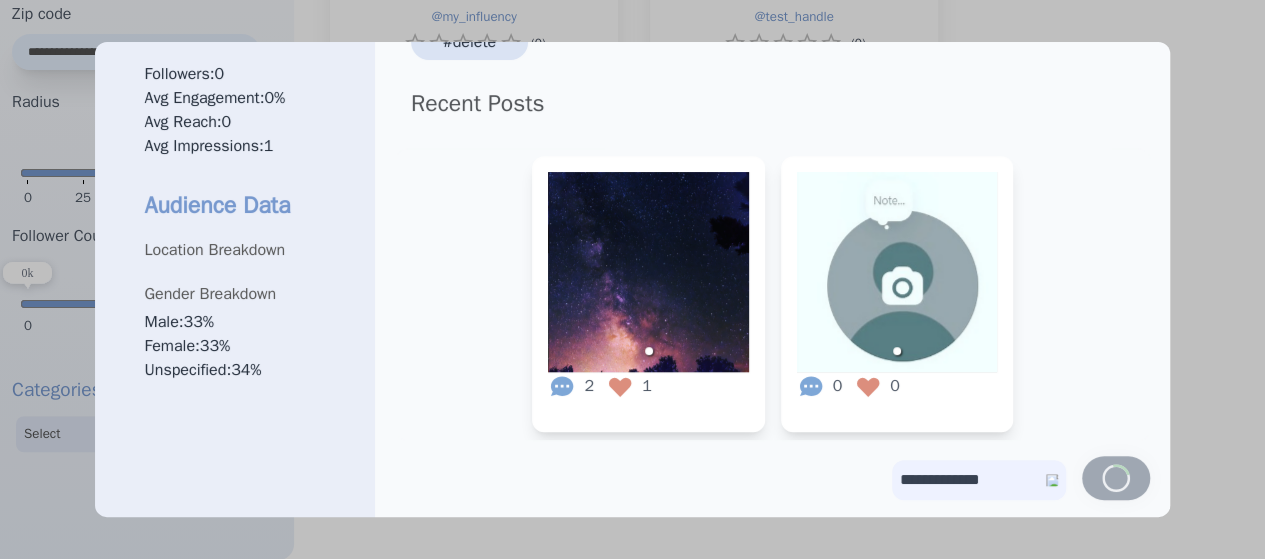 click at bounding box center [632, 279] 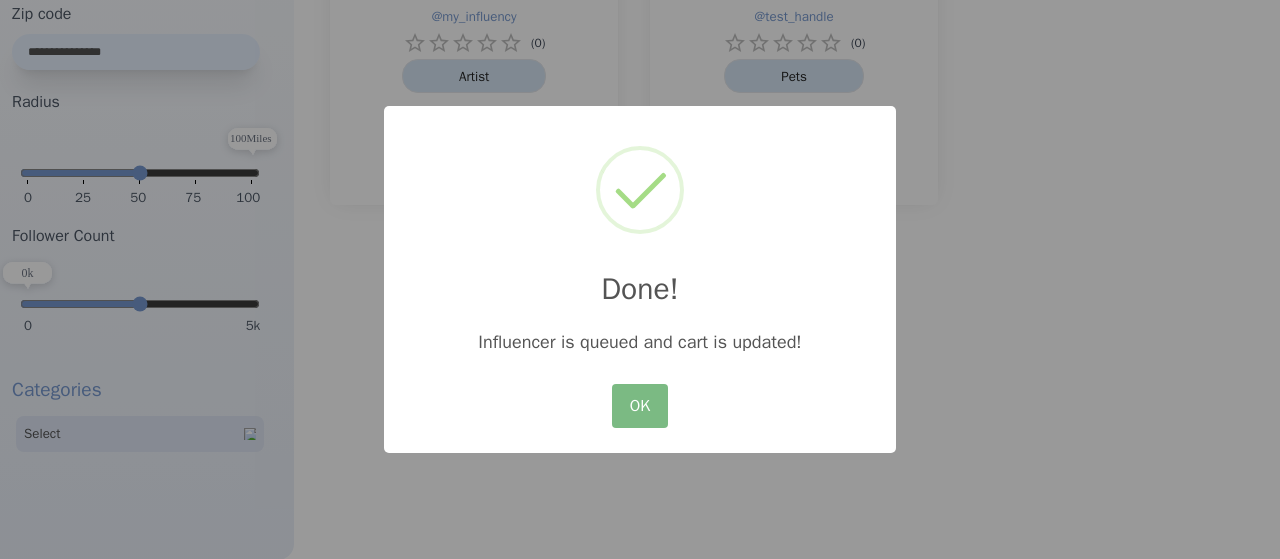 click on "OK No Cancel" at bounding box center [640, 406] 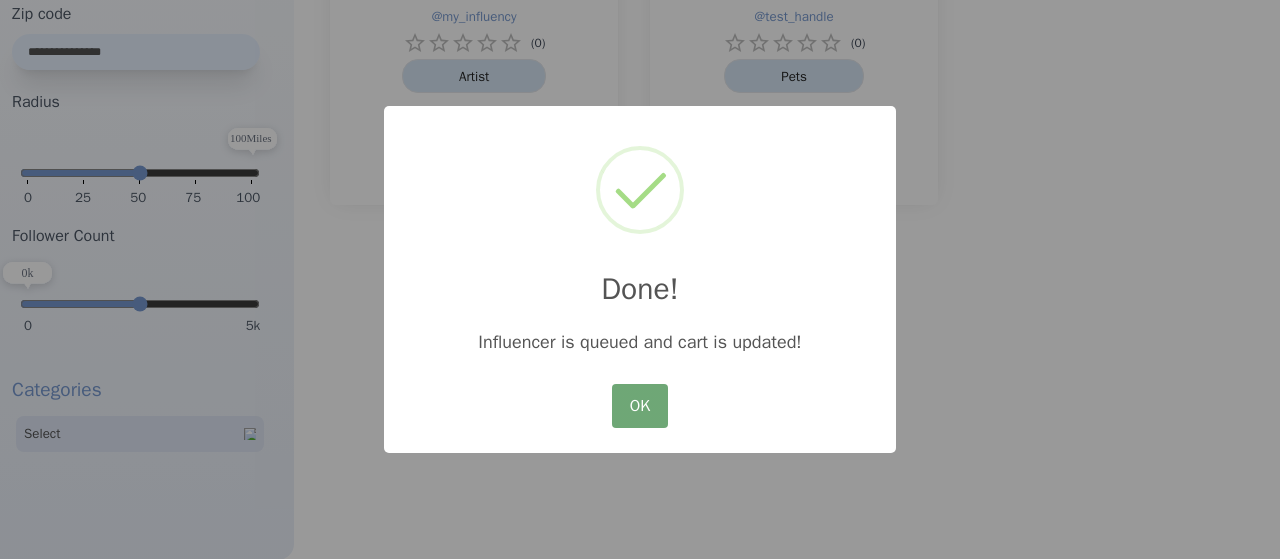 click on "OK" at bounding box center (640, 406) 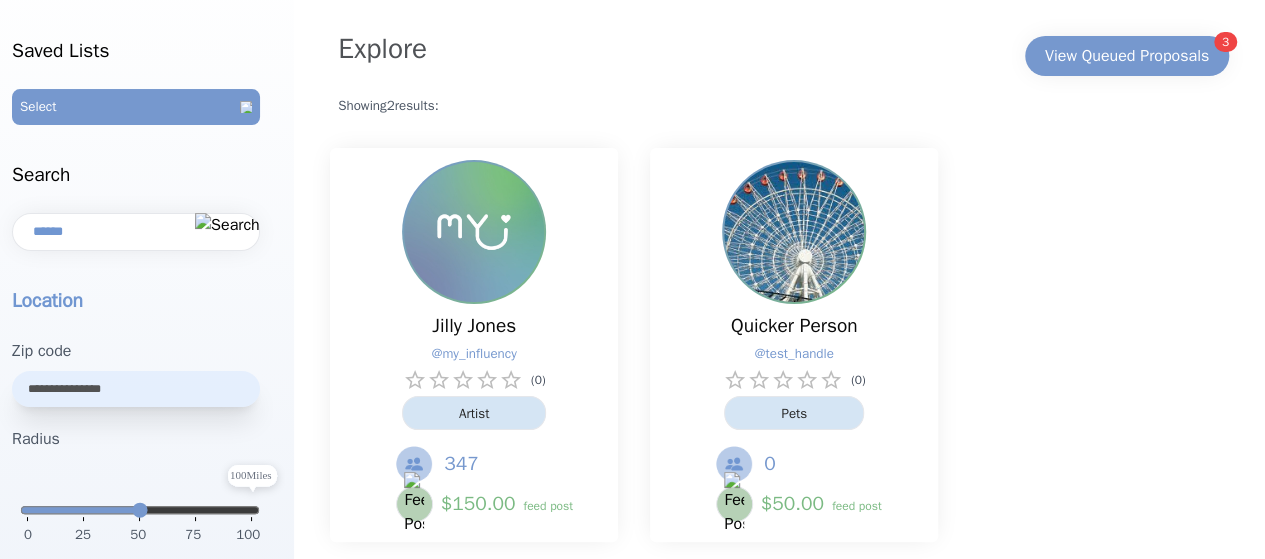 scroll, scrollTop: 0, scrollLeft: 0, axis: both 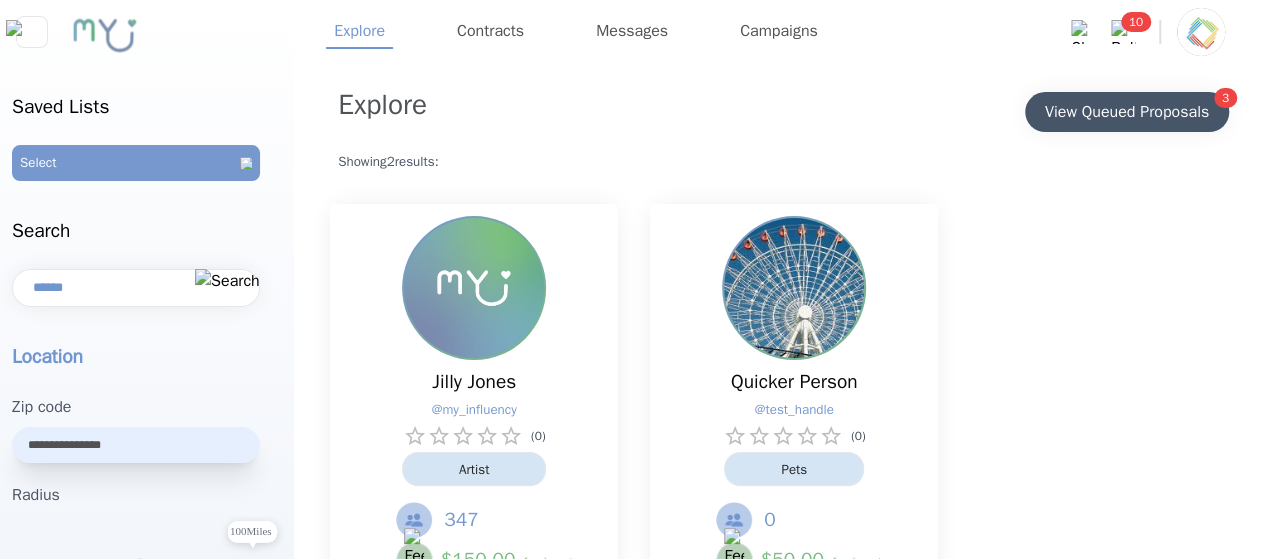 click on "View Queued Proposals" at bounding box center (1127, 112) 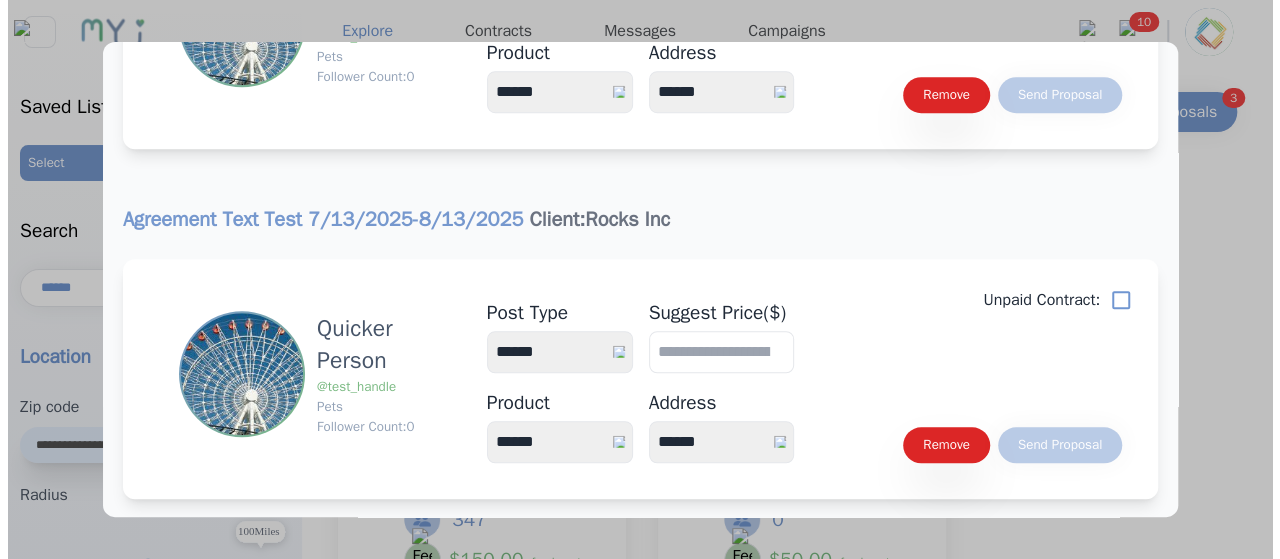 scroll, scrollTop: 706, scrollLeft: 0, axis: vertical 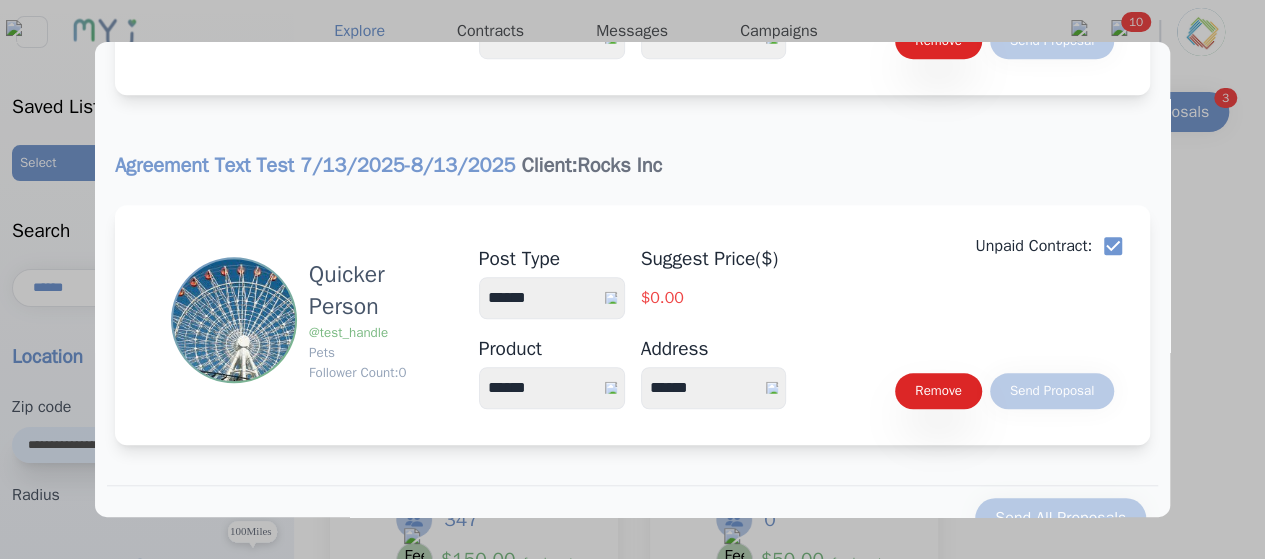 click on "**********" at bounding box center [552, 298] 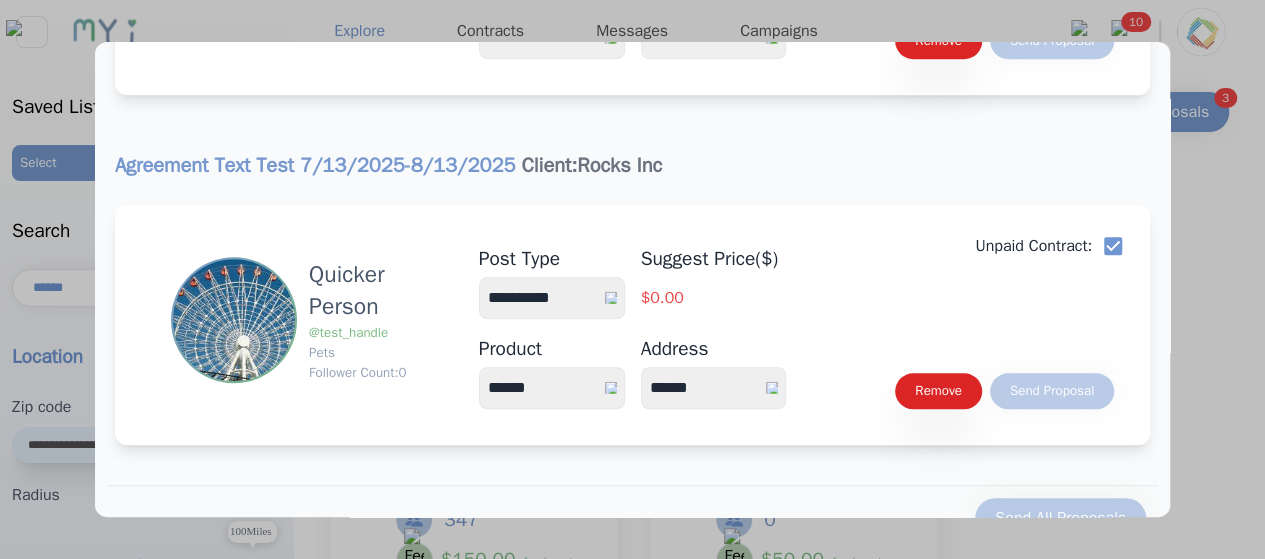 click on "**********" at bounding box center (552, 298) 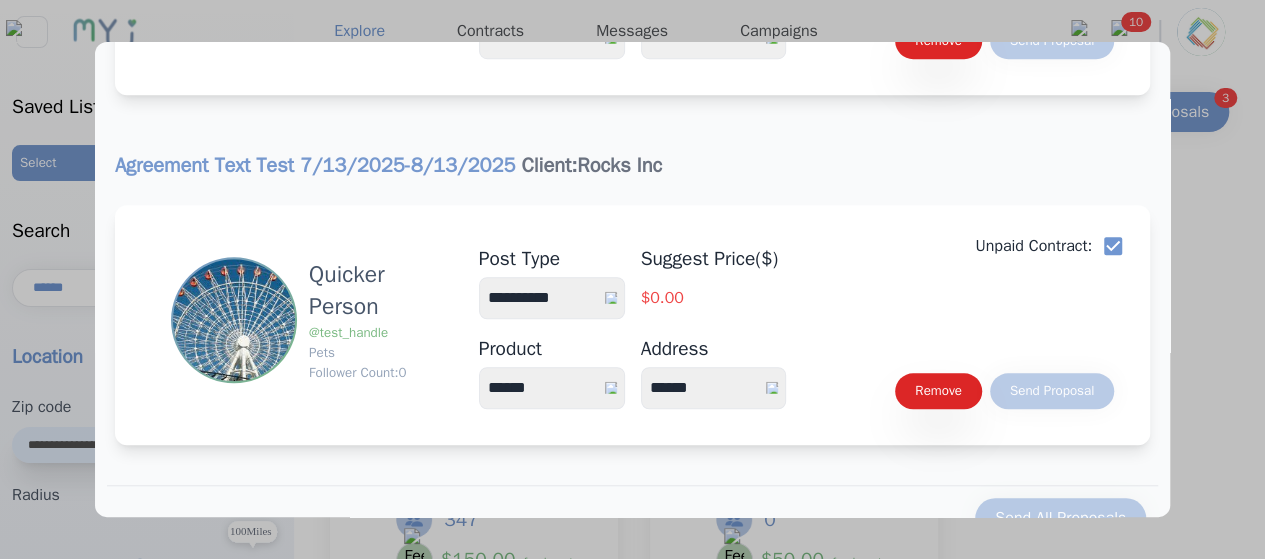click on "****** *****" at bounding box center (552, 388) 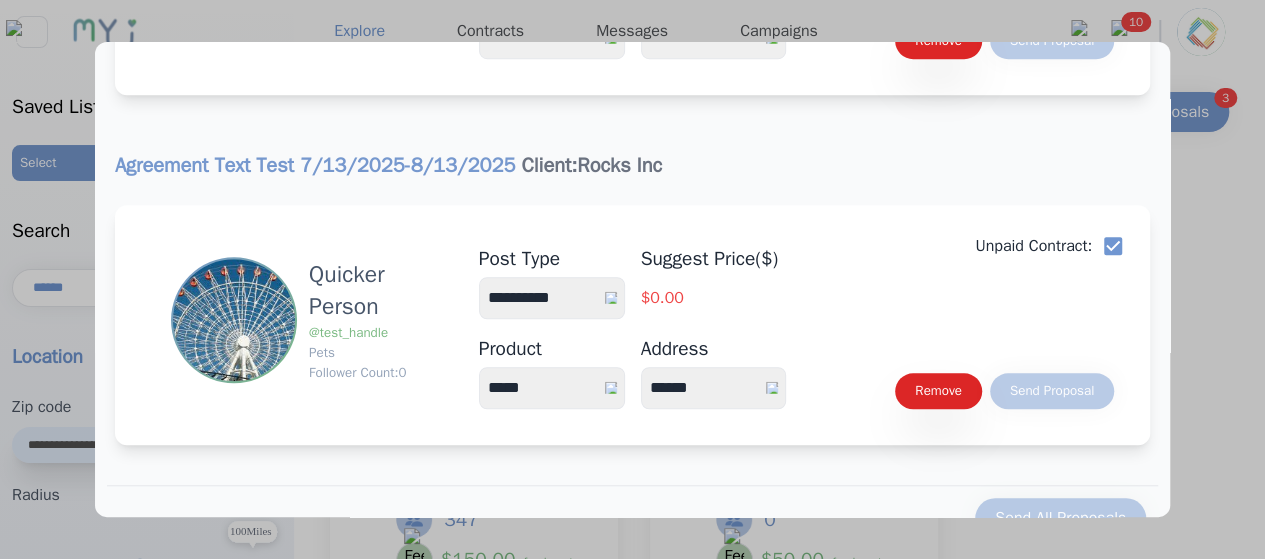 click on "****** *****" at bounding box center [552, 388] 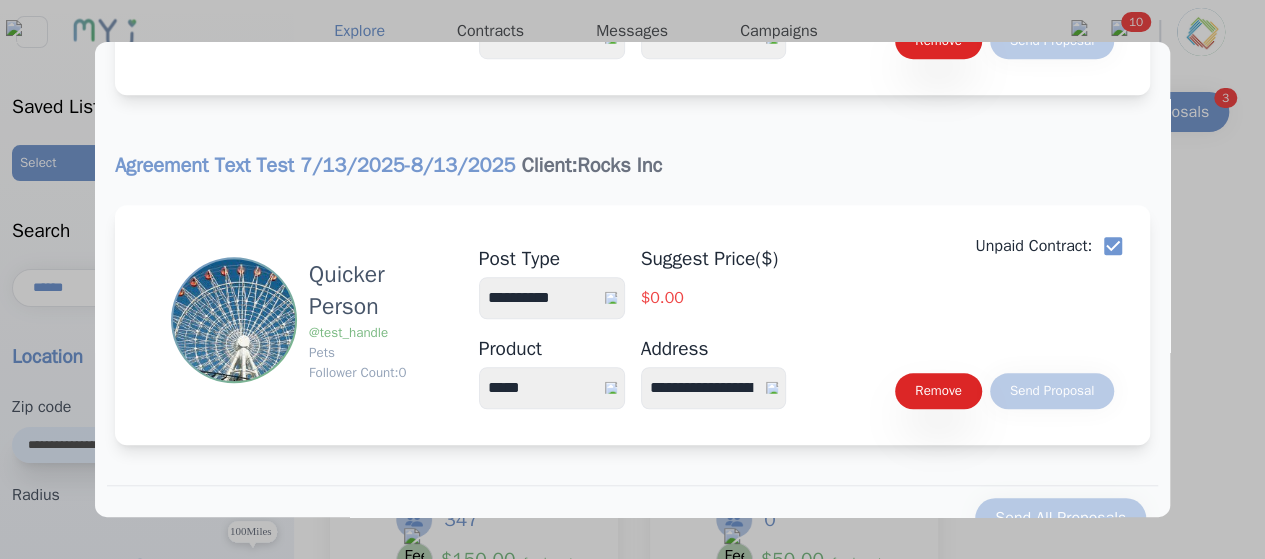 click on "**********" at bounding box center (714, 388) 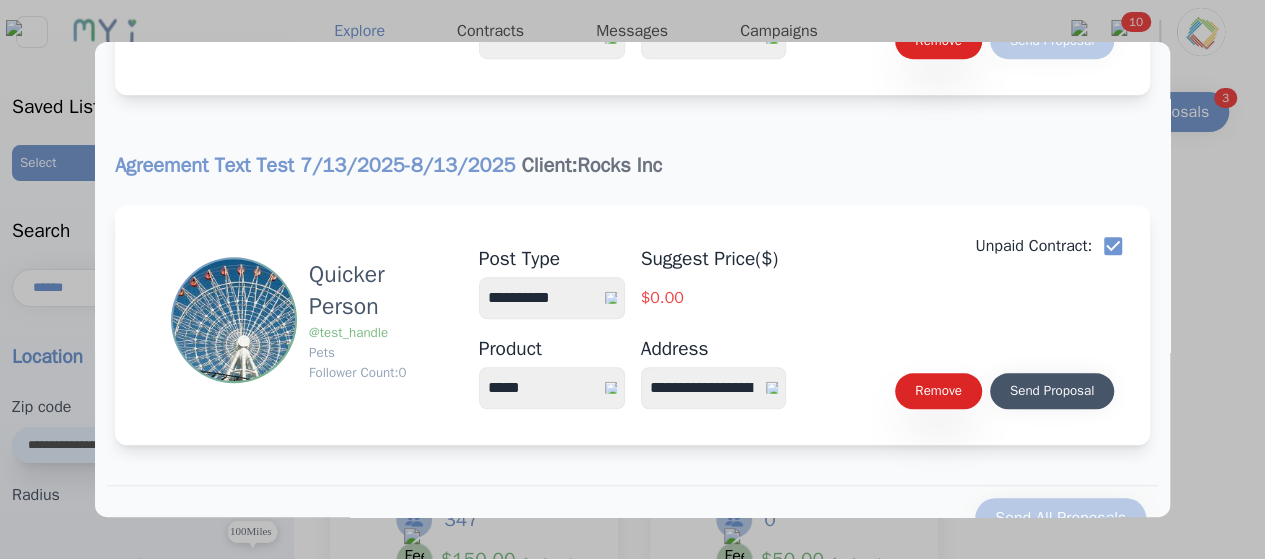 click on "Send Proposal" at bounding box center (1052, 391) 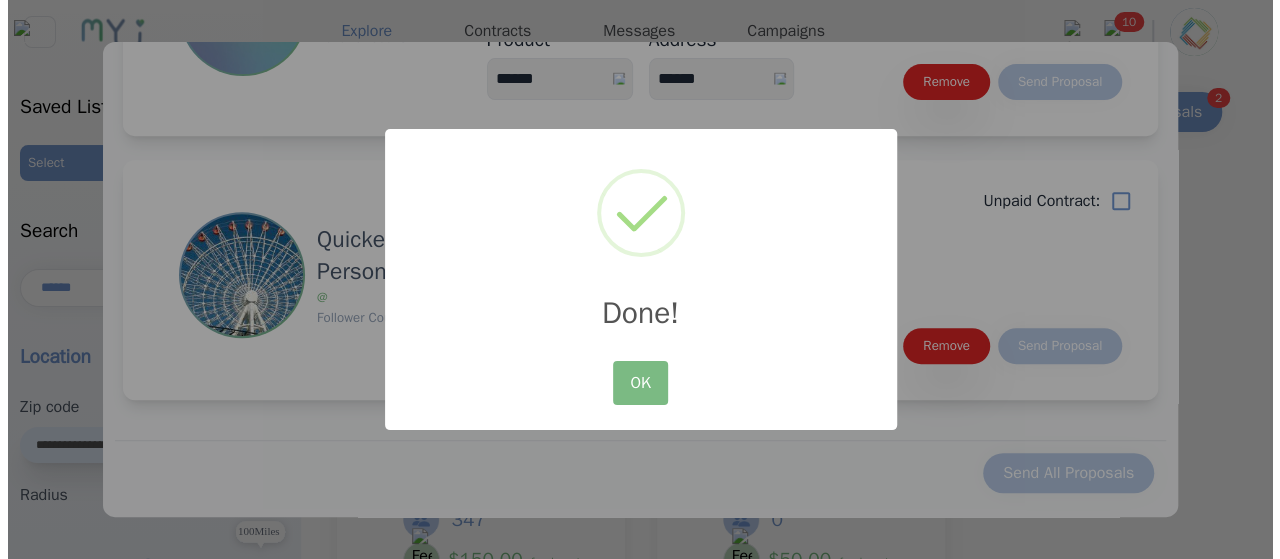 scroll, scrollTop: 397, scrollLeft: 0, axis: vertical 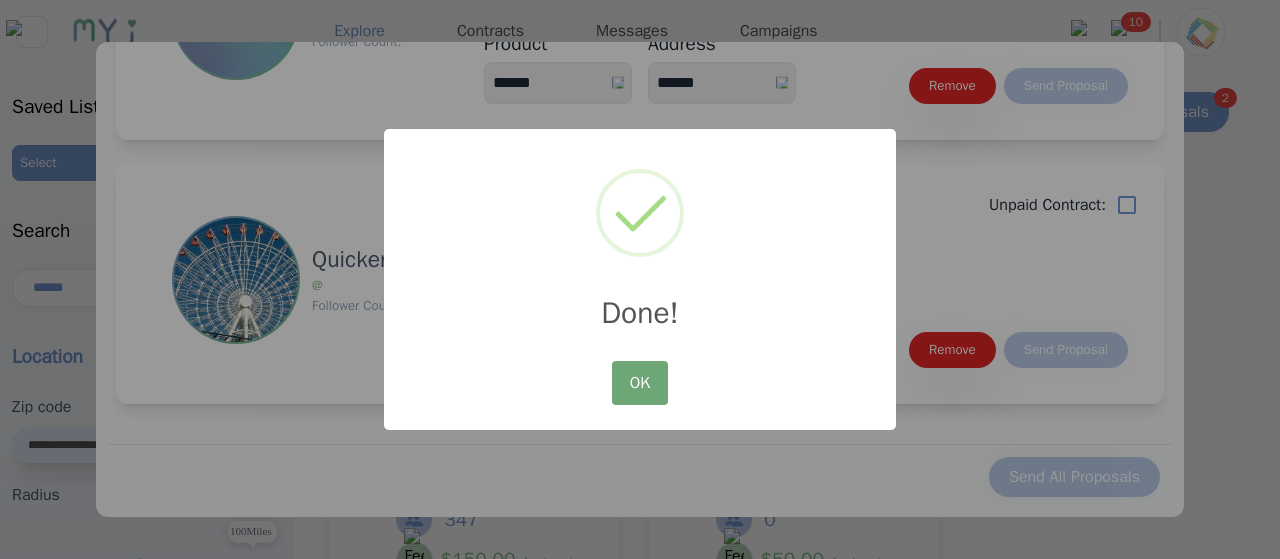 click on "OK" at bounding box center (640, 383) 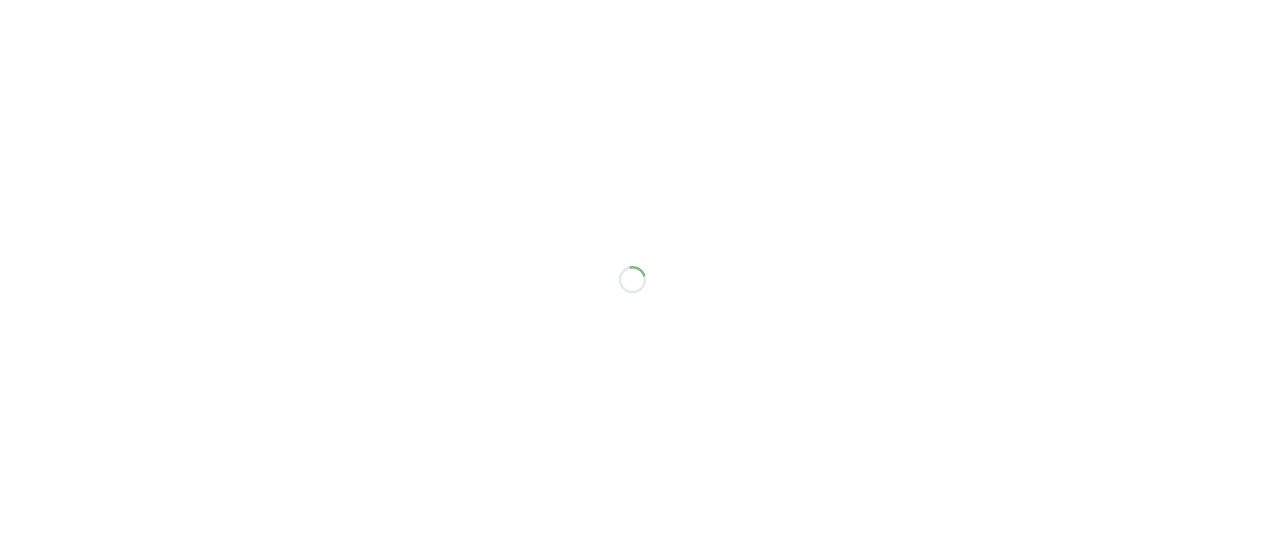 scroll, scrollTop: 0, scrollLeft: 0, axis: both 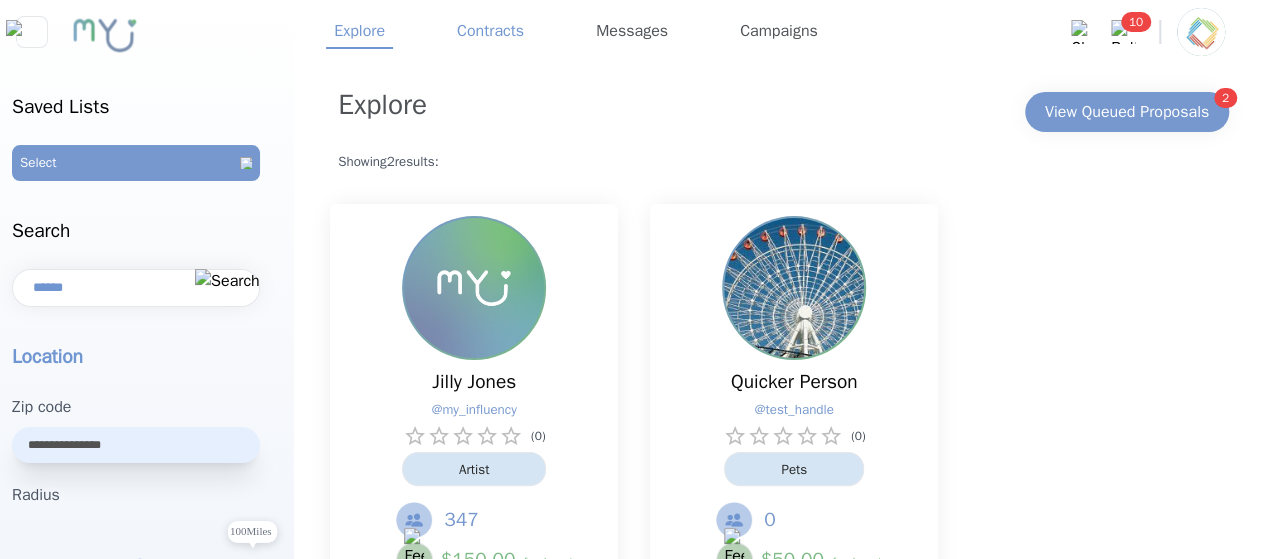 click on "Contracts" at bounding box center (490, 32) 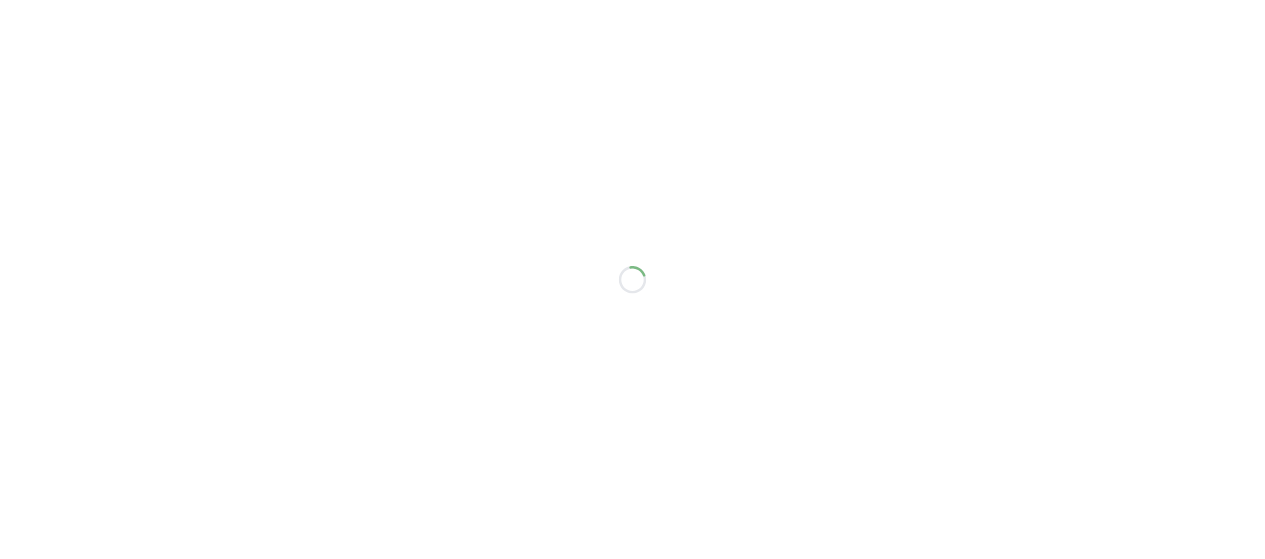 scroll, scrollTop: 0, scrollLeft: 0, axis: both 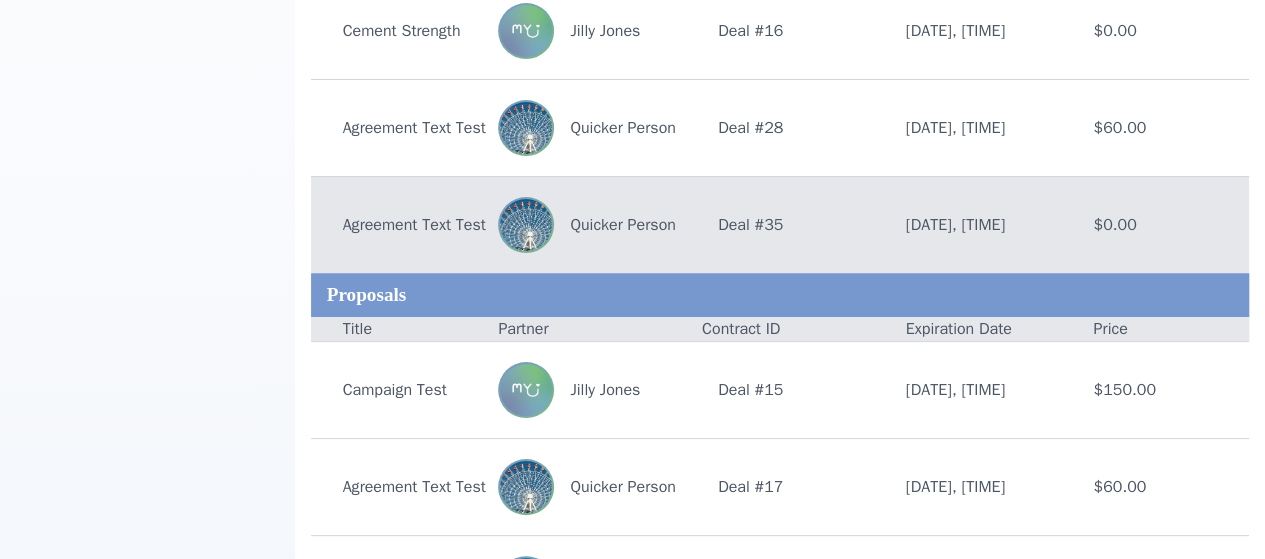 click on "Agreement Text Test" at bounding box center (405, 225) 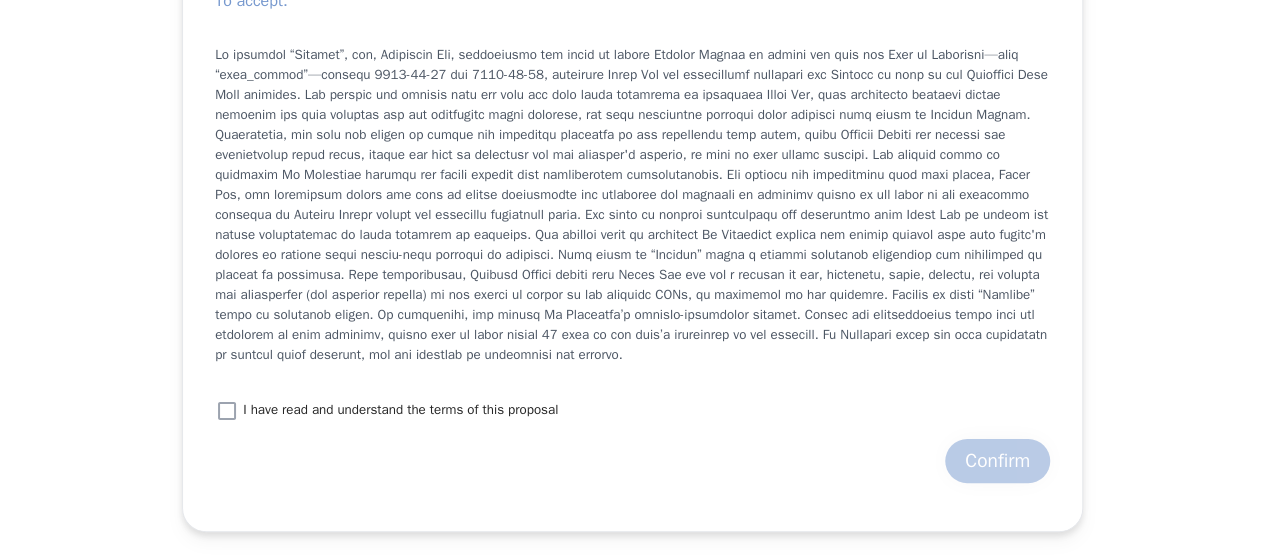 scroll, scrollTop: 2026, scrollLeft: 0, axis: vertical 